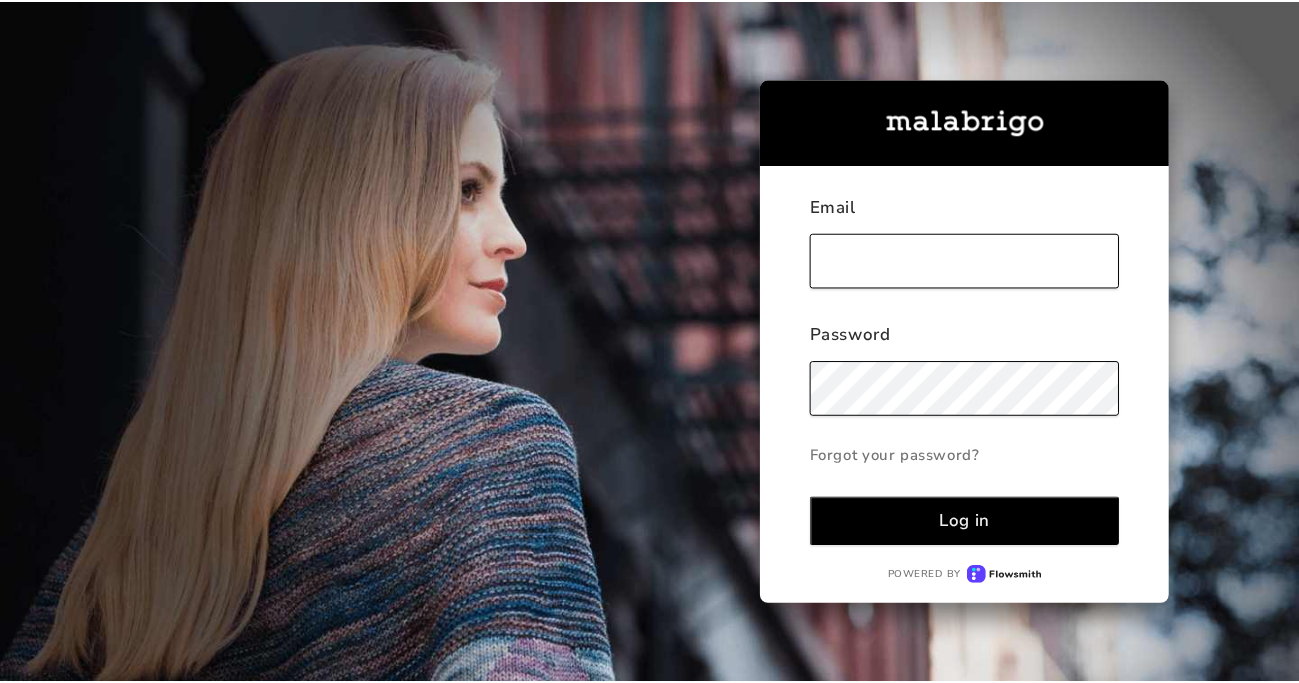 scroll, scrollTop: 0, scrollLeft: 0, axis: both 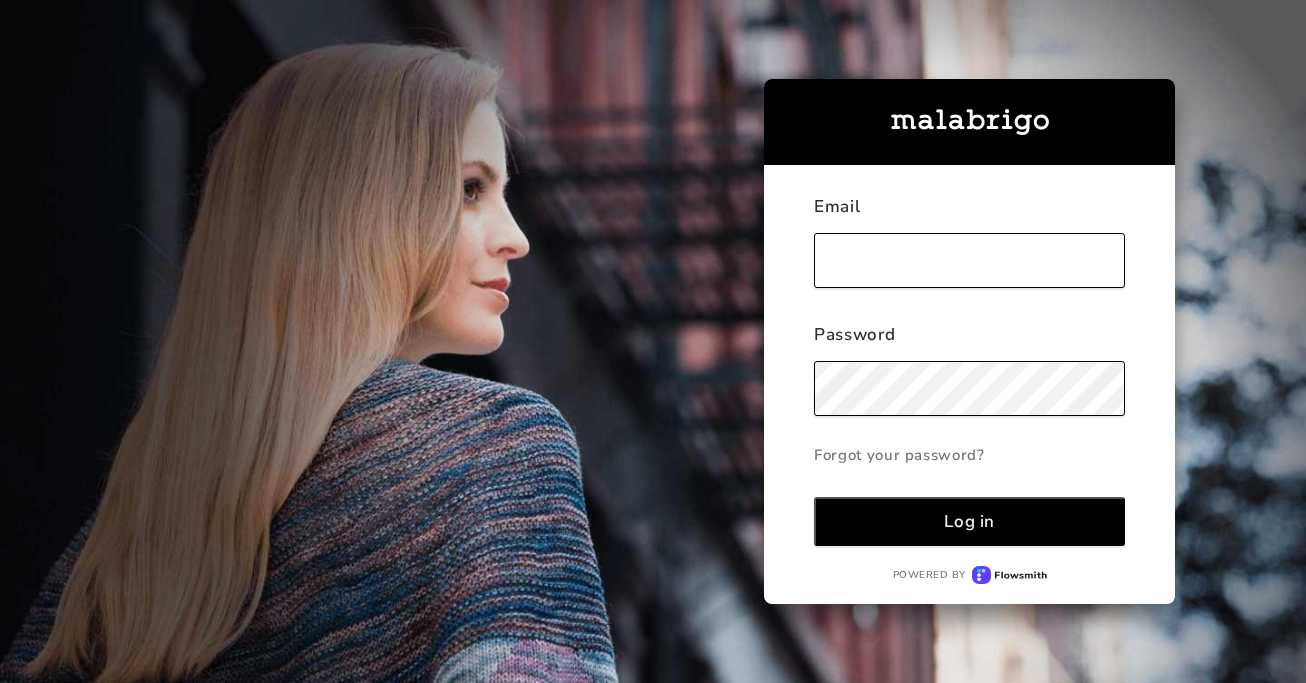 click at bounding box center (969, 260) 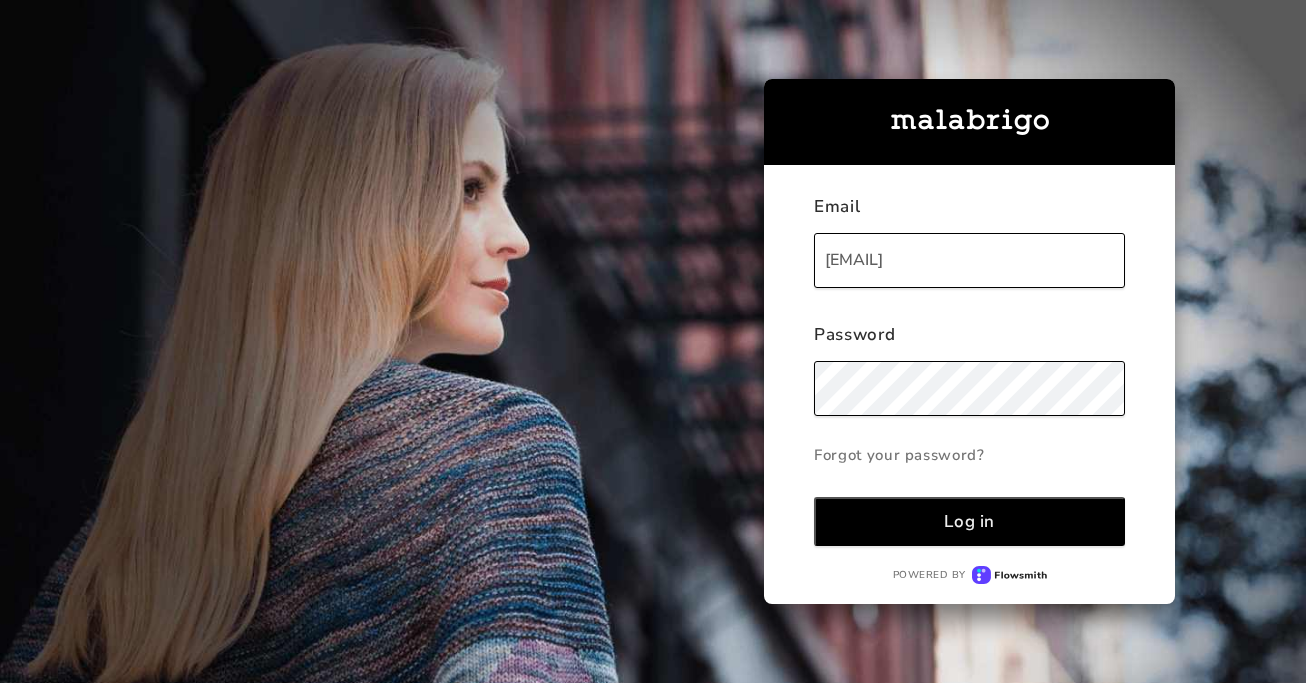 click on "Log in" at bounding box center [969, 521] 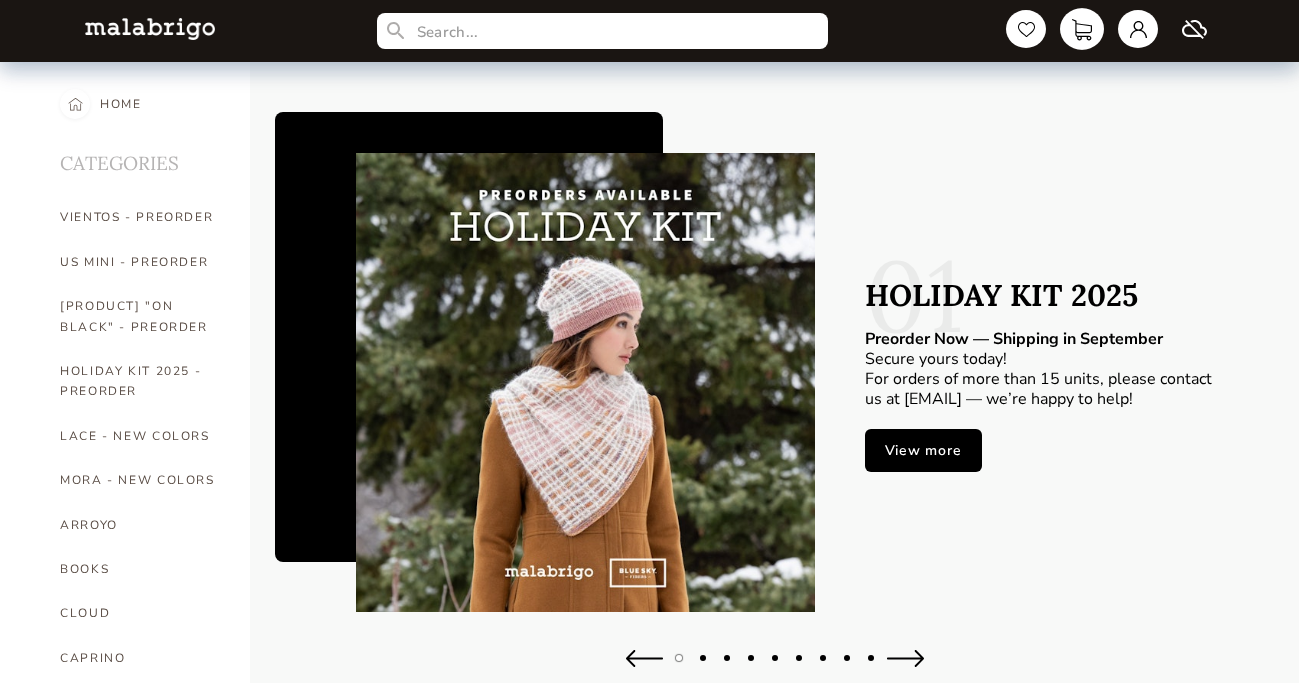 click at bounding box center (1082, 29) 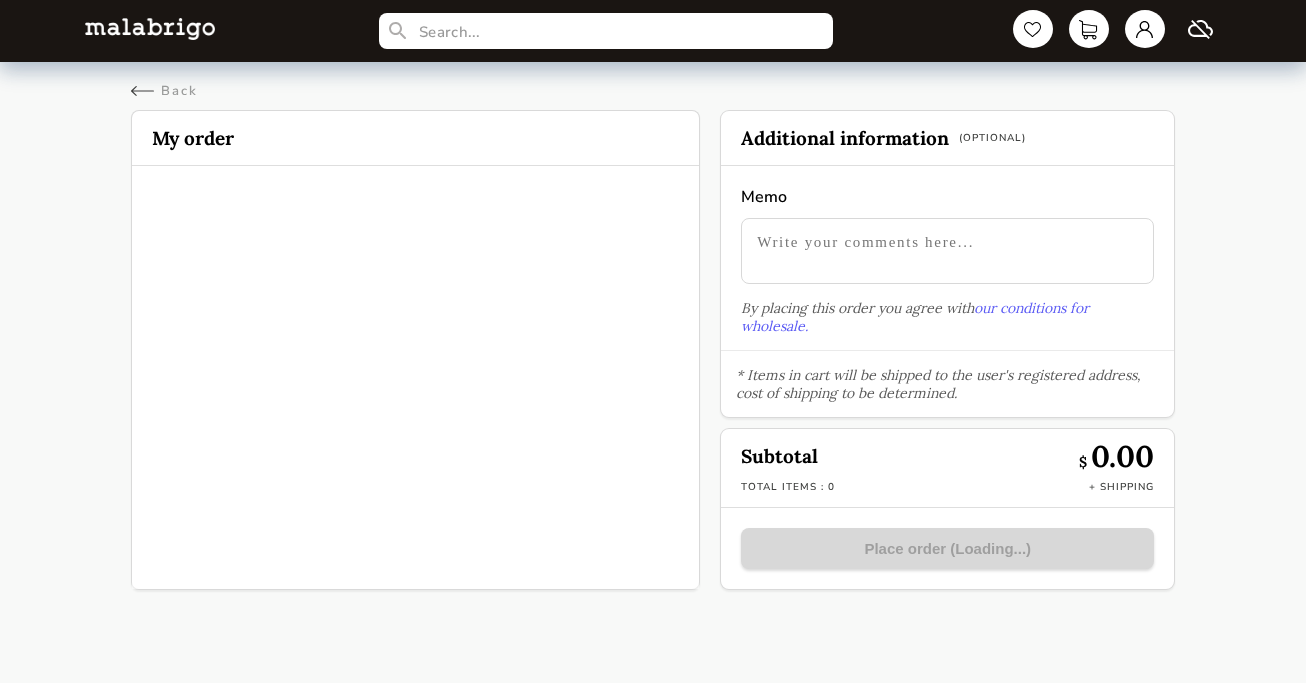 click on "Subtotal $   0.00 Total items : 0 + Shipping" at bounding box center (947, 468) 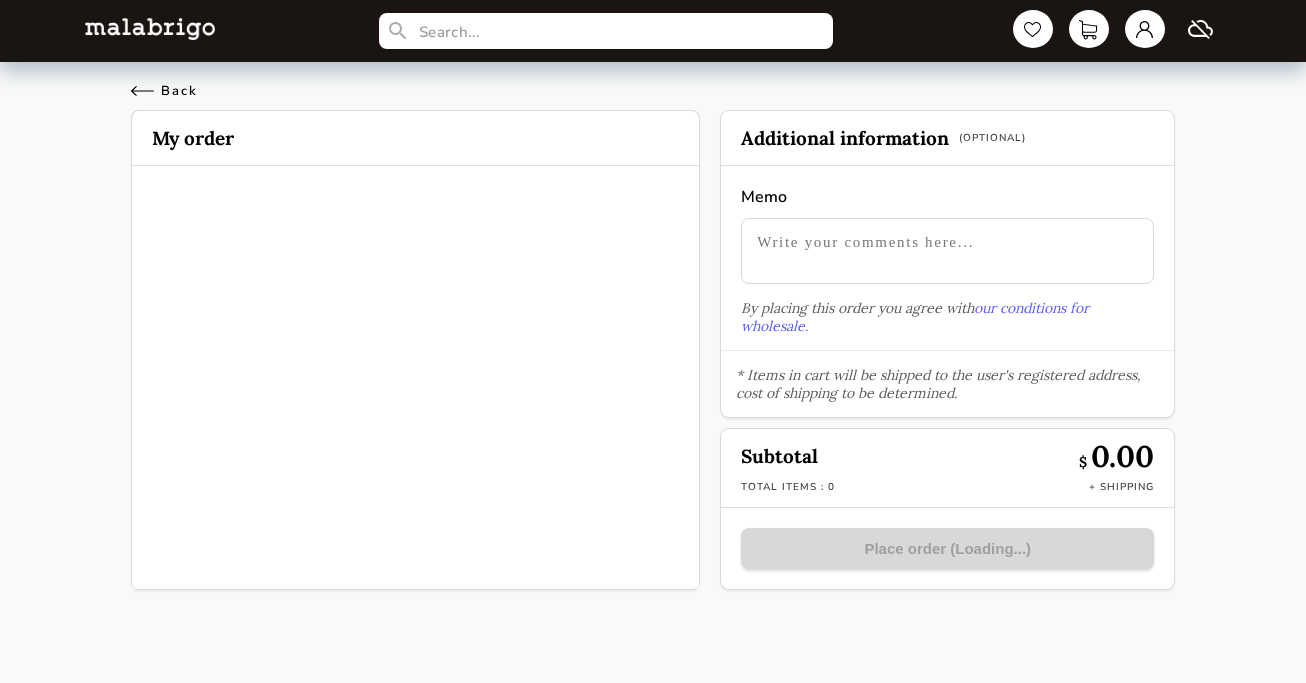 click on "Back" at bounding box center (164, 91) 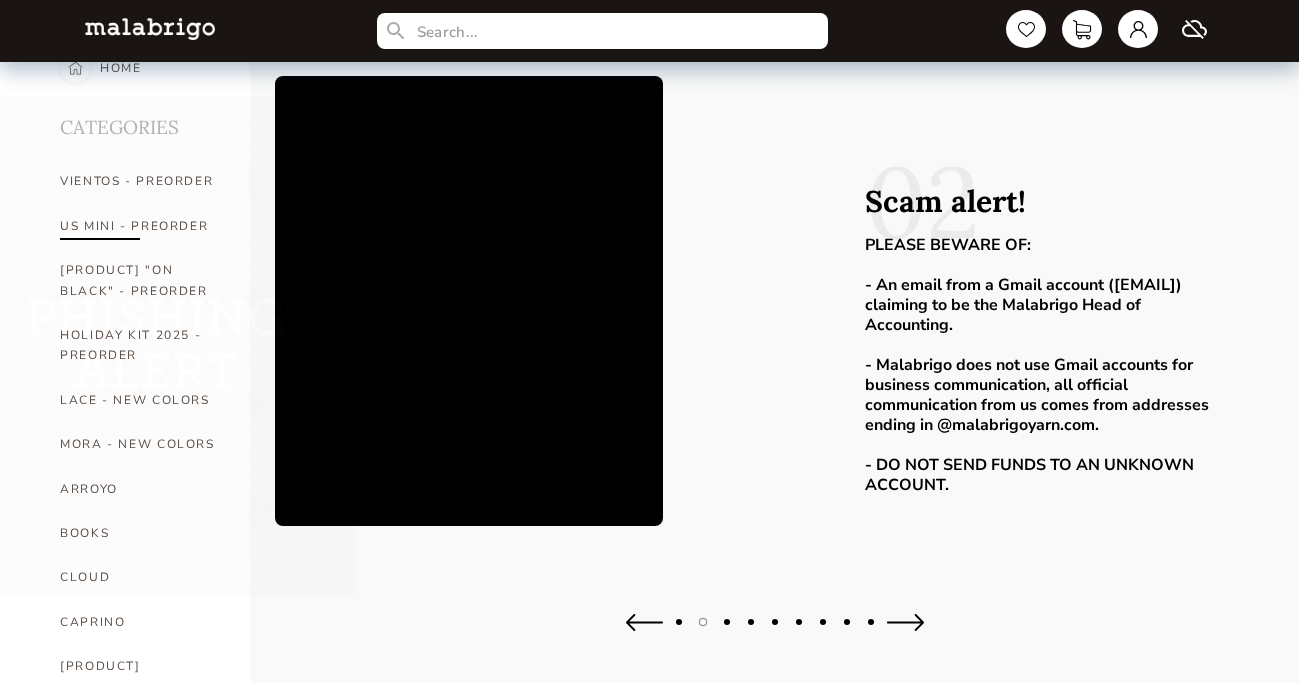scroll, scrollTop: 34, scrollLeft: 0, axis: vertical 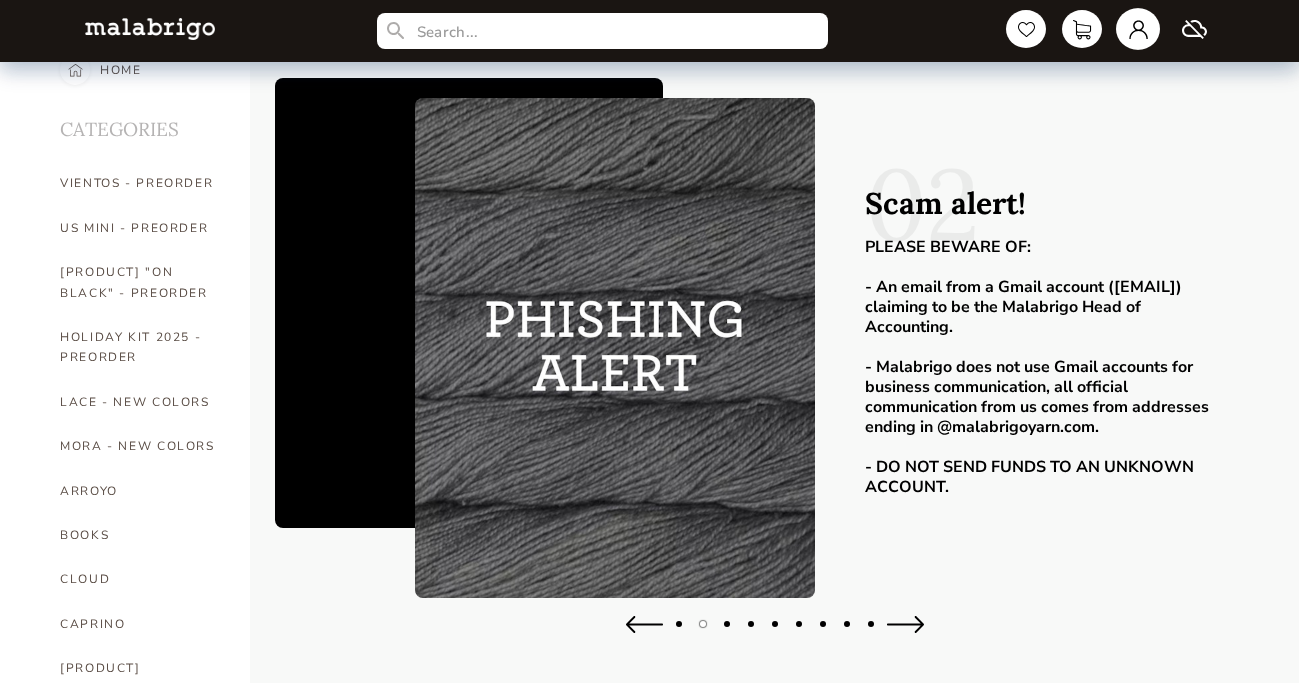click at bounding box center (1138, 29) 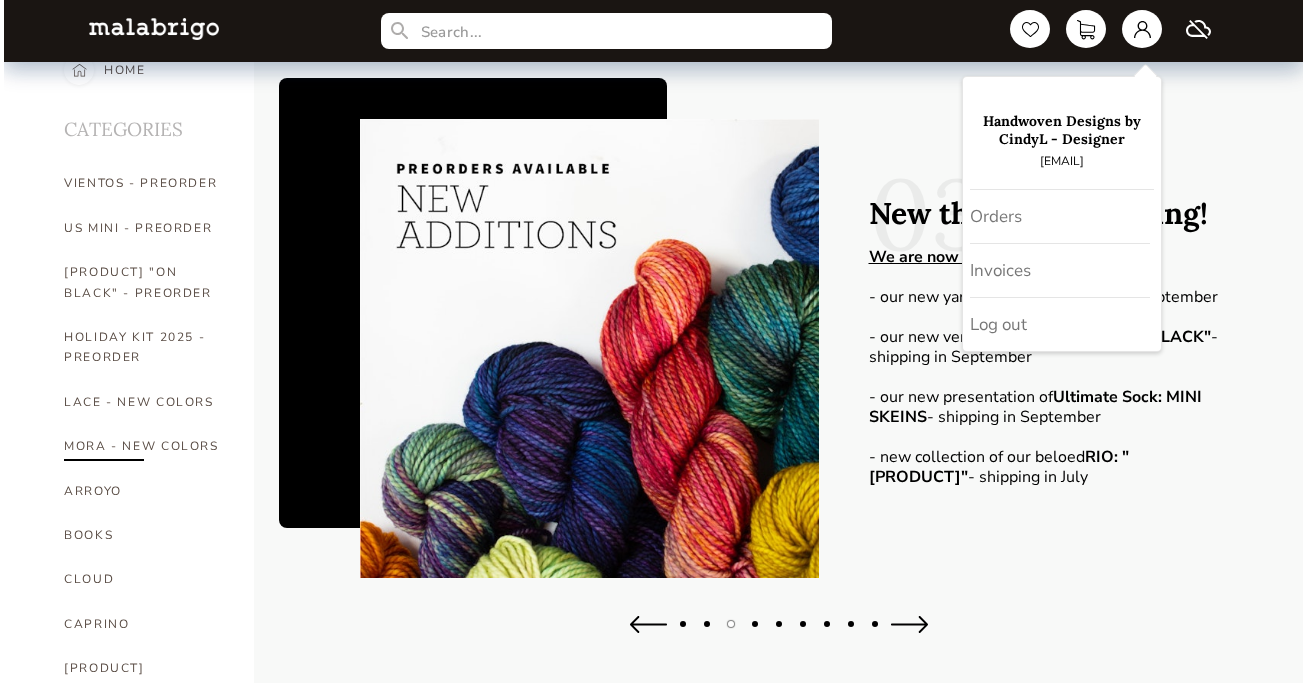 scroll, scrollTop: 0, scrollLeft: 0, axis: both 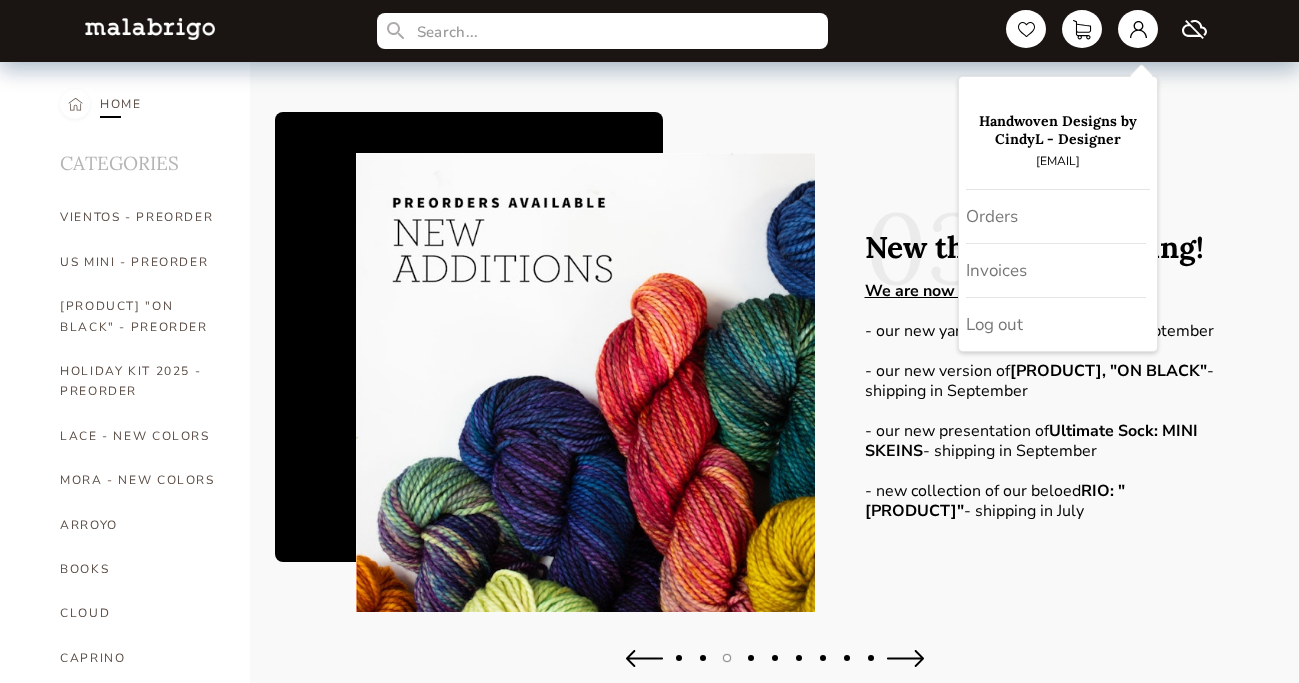 click on "HOME" at bounding box center [121, 104] 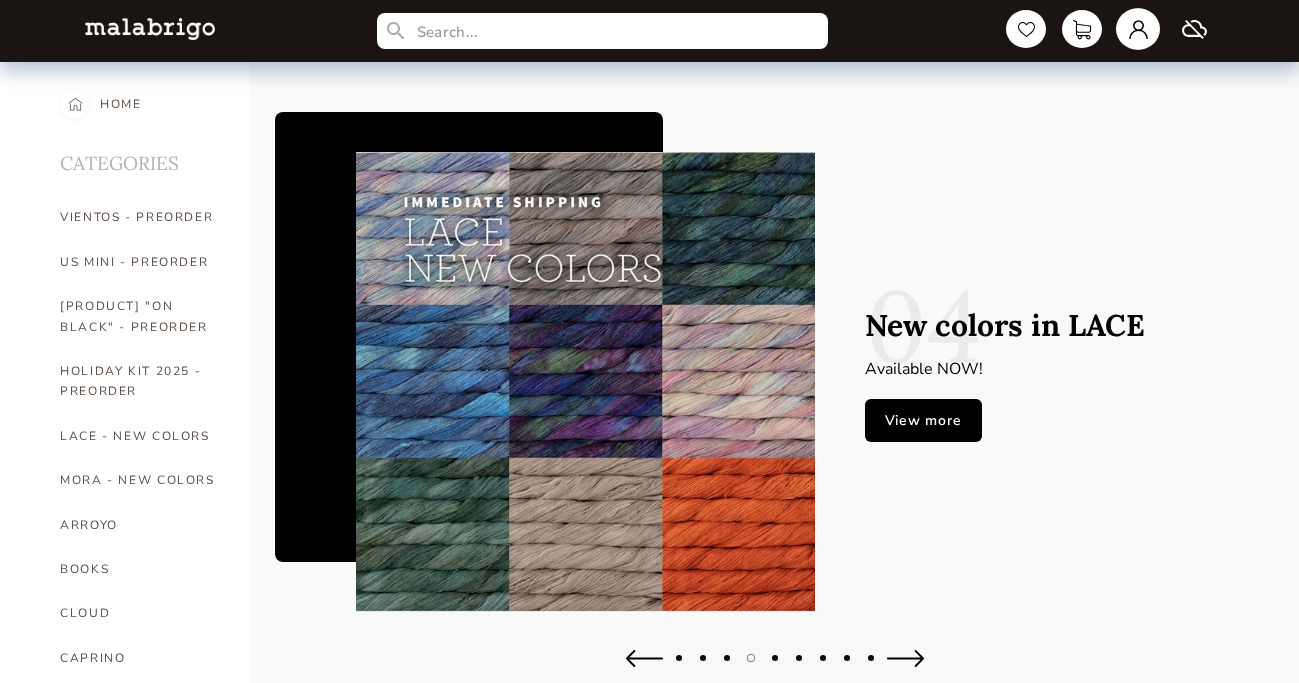 click at bounding box center [1138, 29] 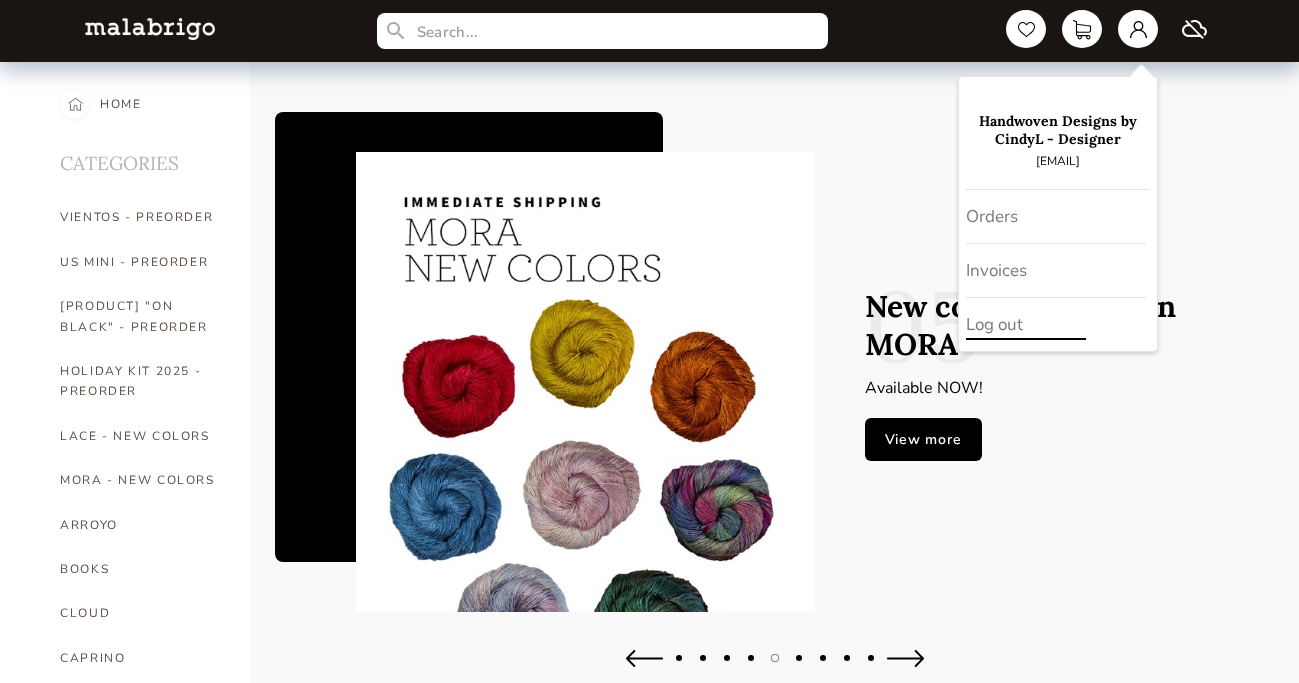 click on "Log out" at bounding box center [1058, 324] 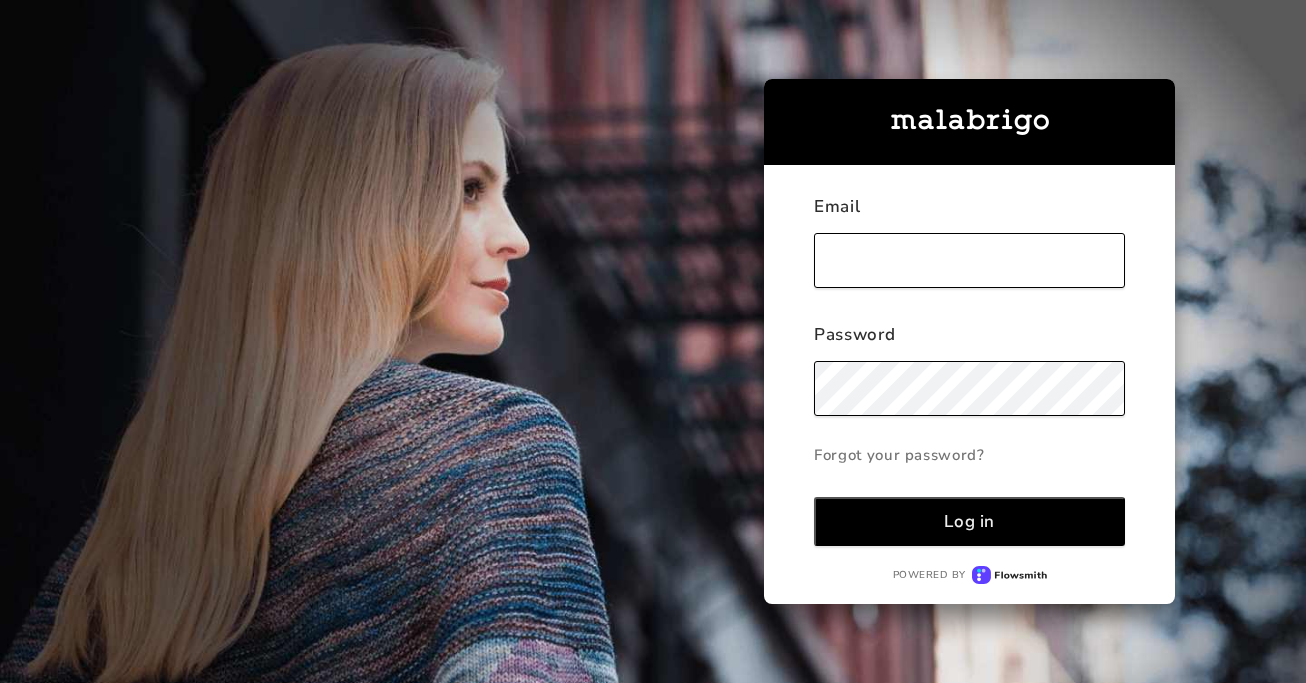 type on "[EMAIL]" 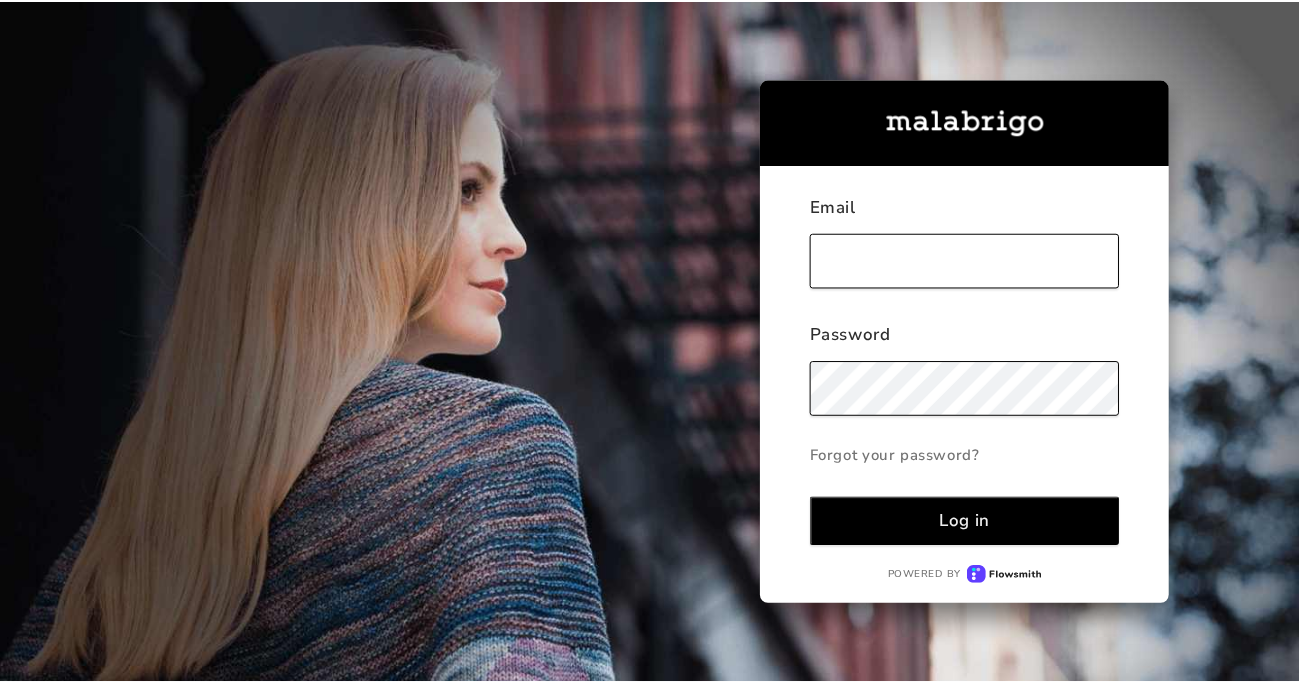 scroll, scrollTop: 0, scrollLeft: 0, axis: both 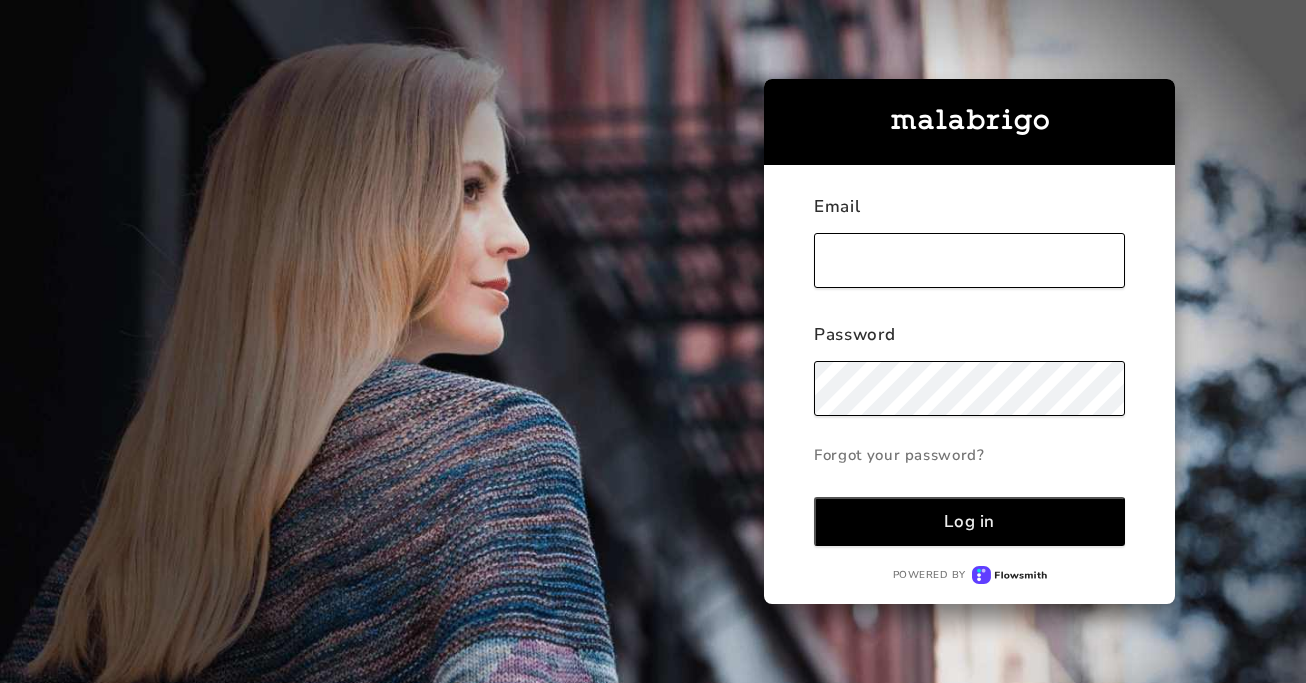 type on "[EMAIL]" 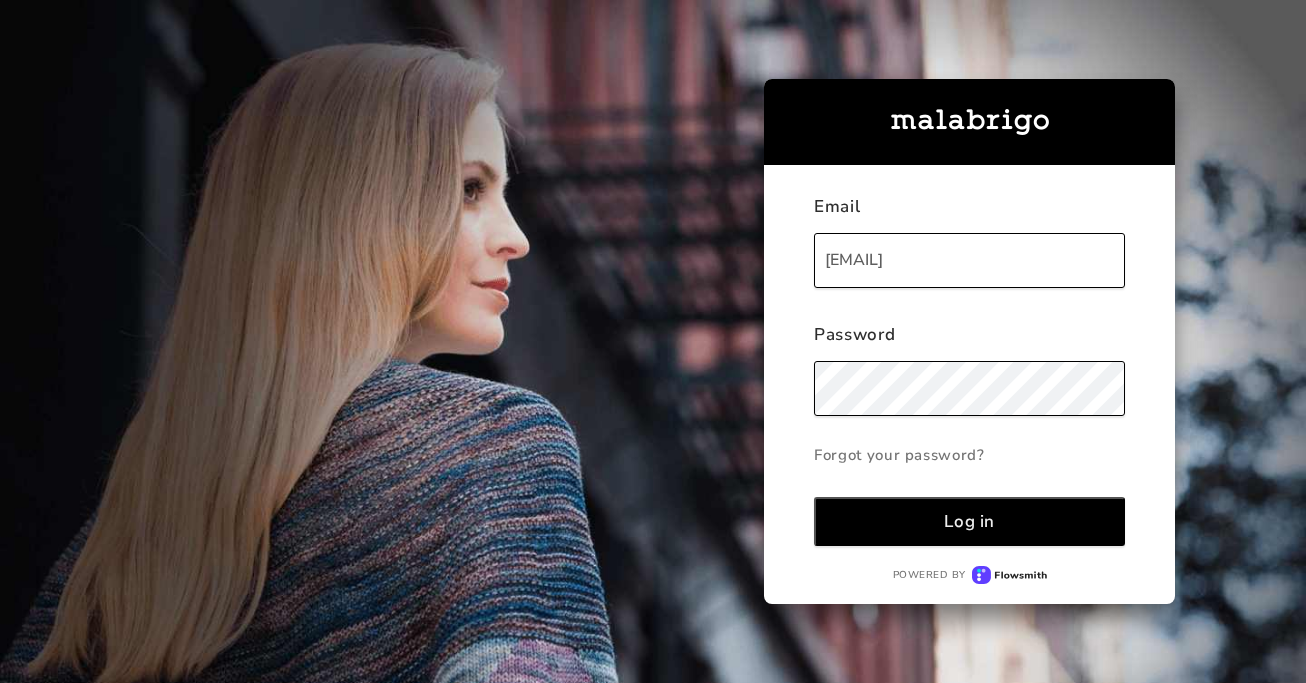 click on "Log in" at bounding box center (969, 521) 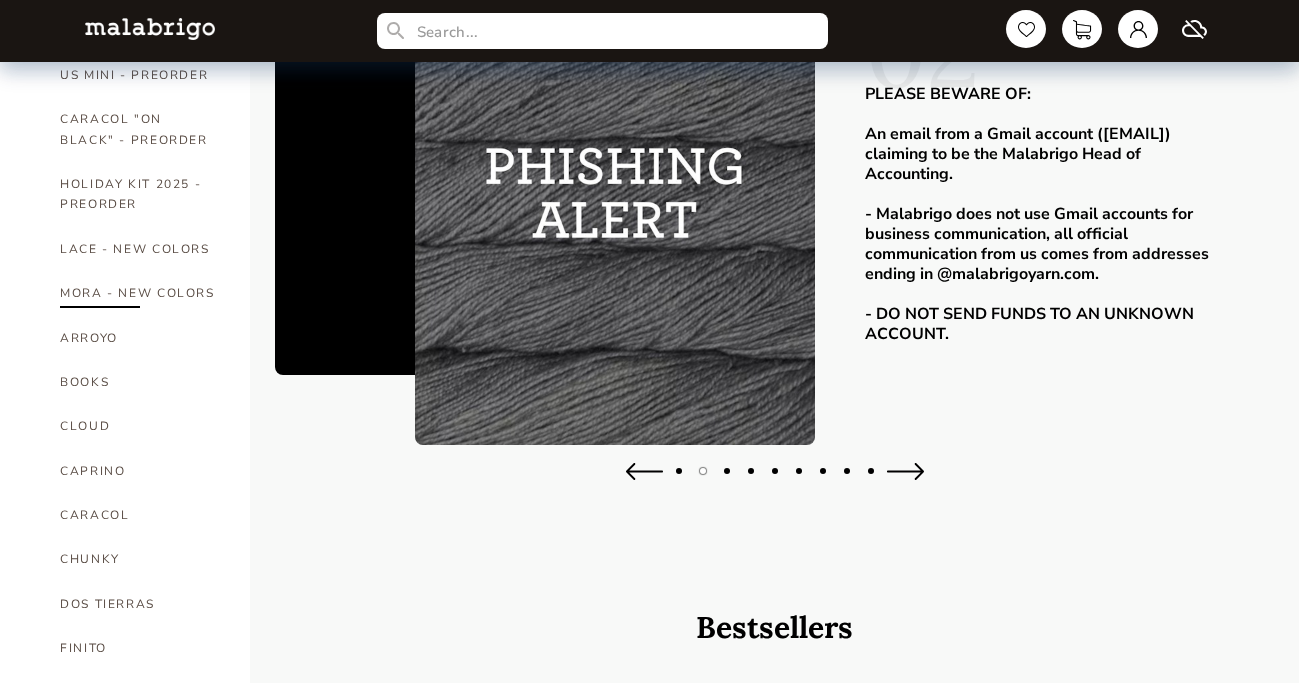 scroll, scrollTop: 182, scrollLeft: 0, axis: vertical 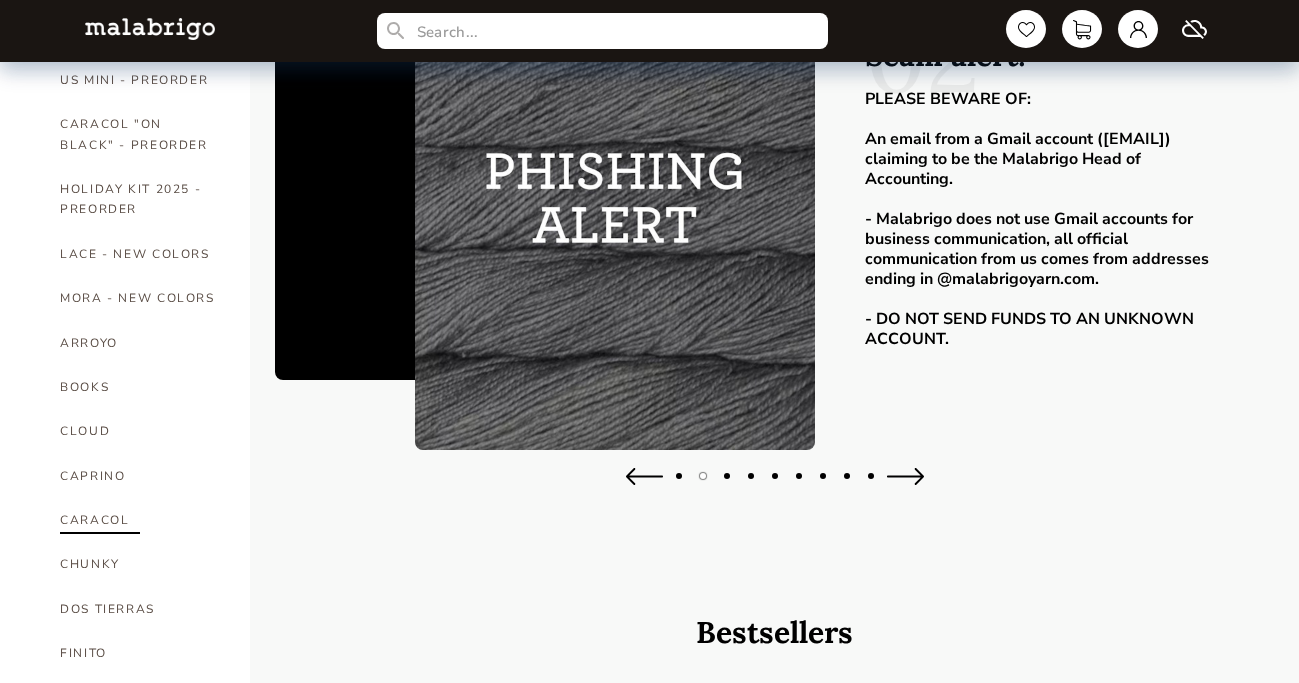 click on "CARACOL" at bounding box center [140, 520] 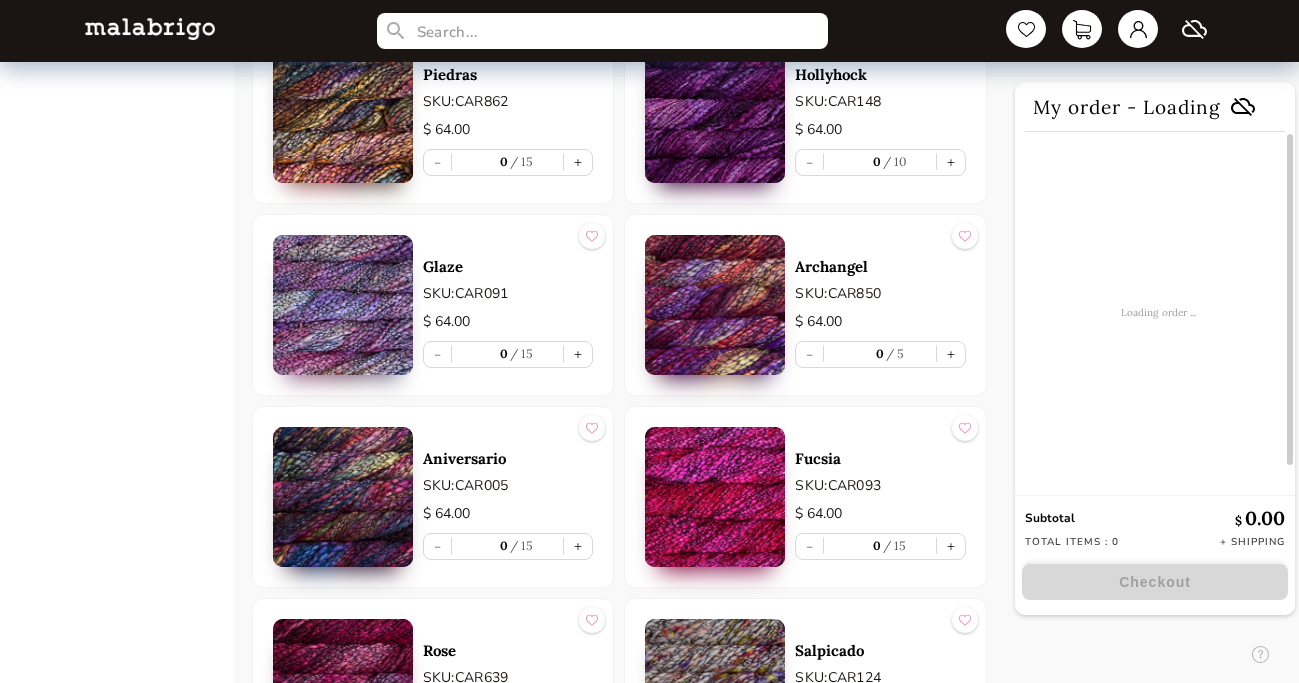 scroll, scrollTop: 2920, scrollLeft: 0, axis: vertical 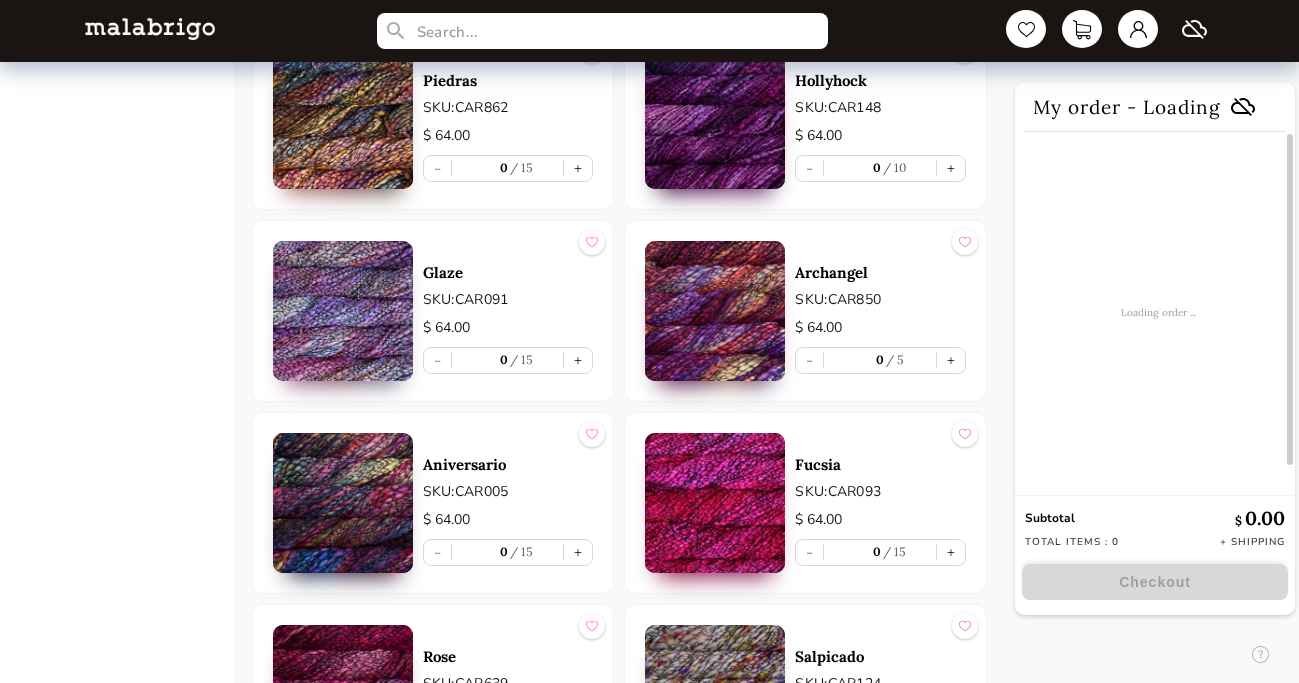 click at bounding box center (343, 311) 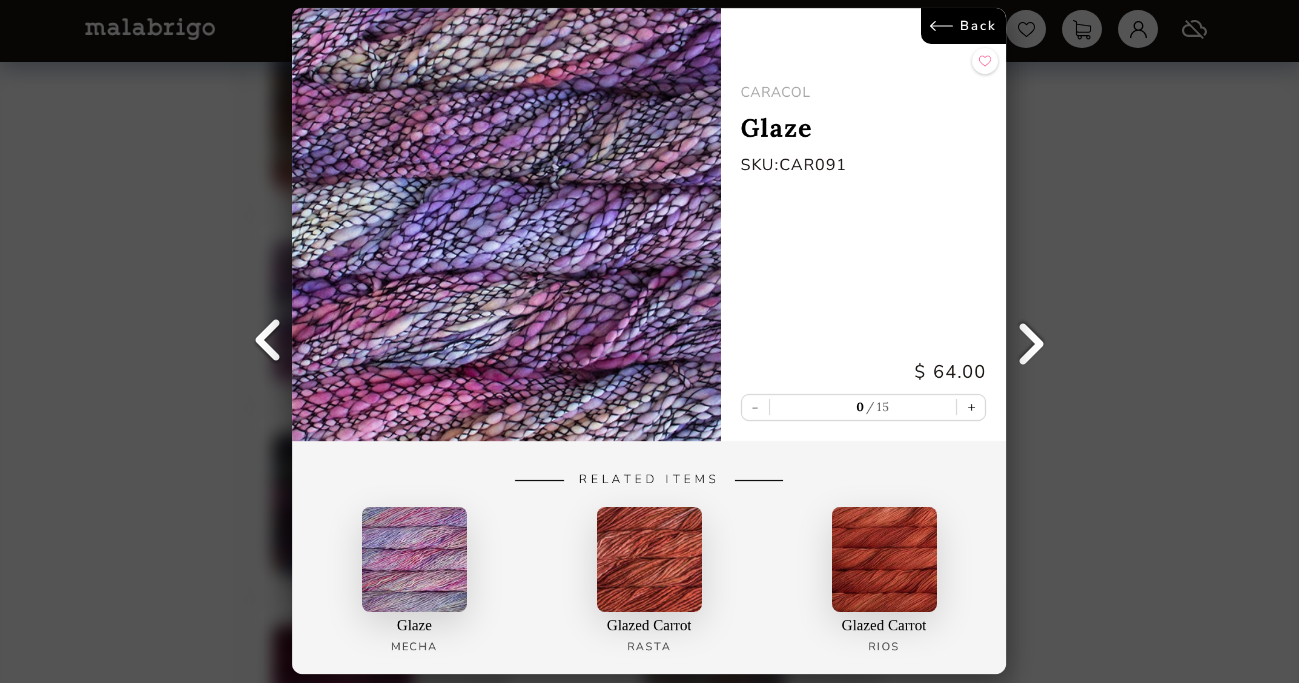 click on "Back" at bounding box center (964, 26) 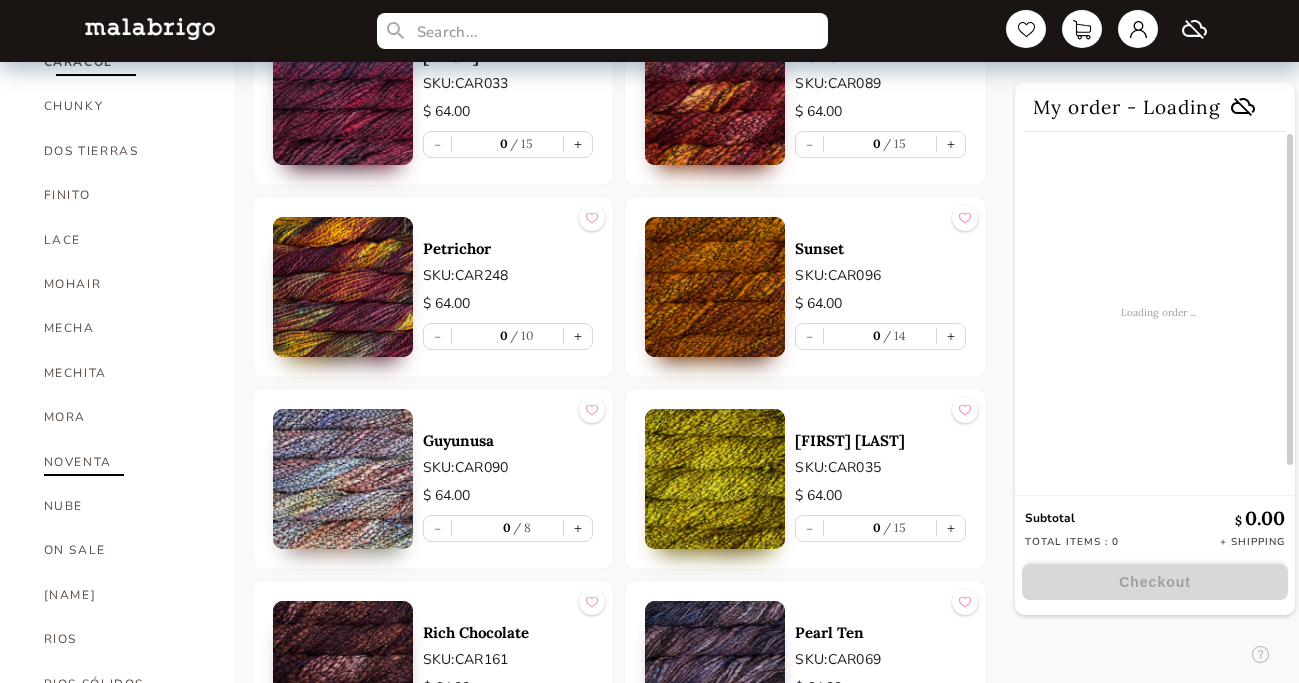 scroll, scrollTop: 644, scrollLeft: 0, axis: vertical 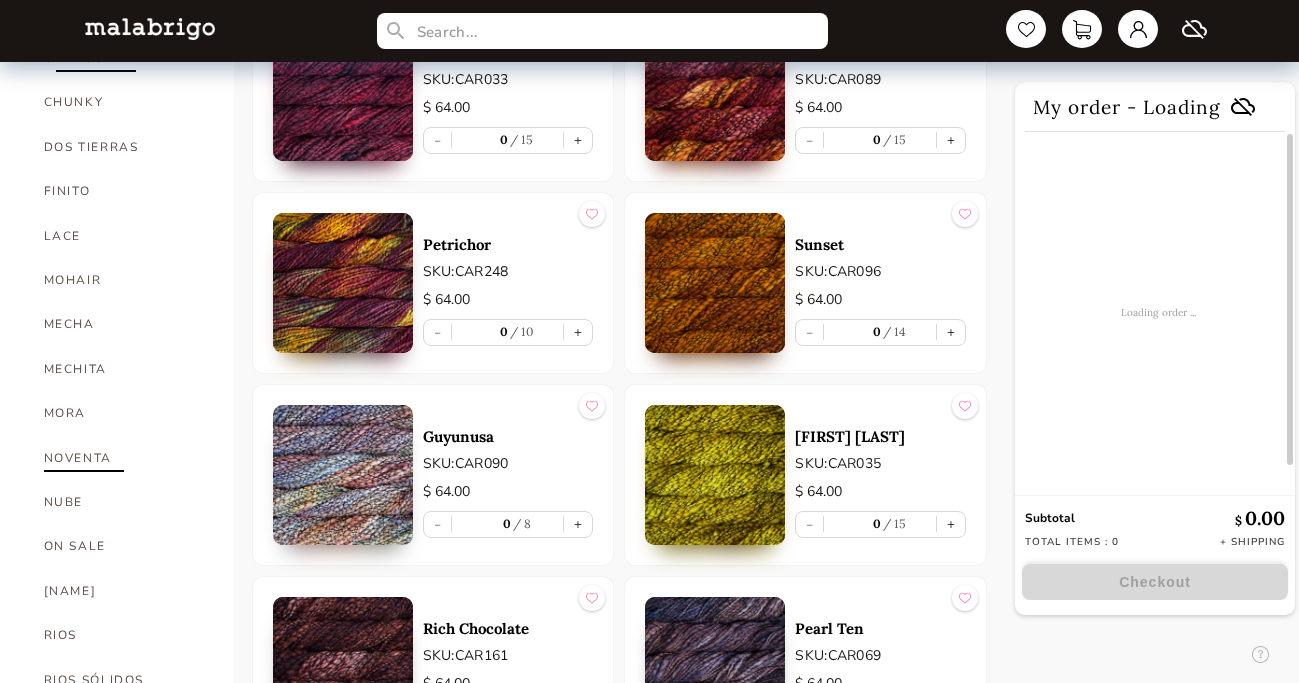 click on "NOVENTA" at bounding box center [124, 458] 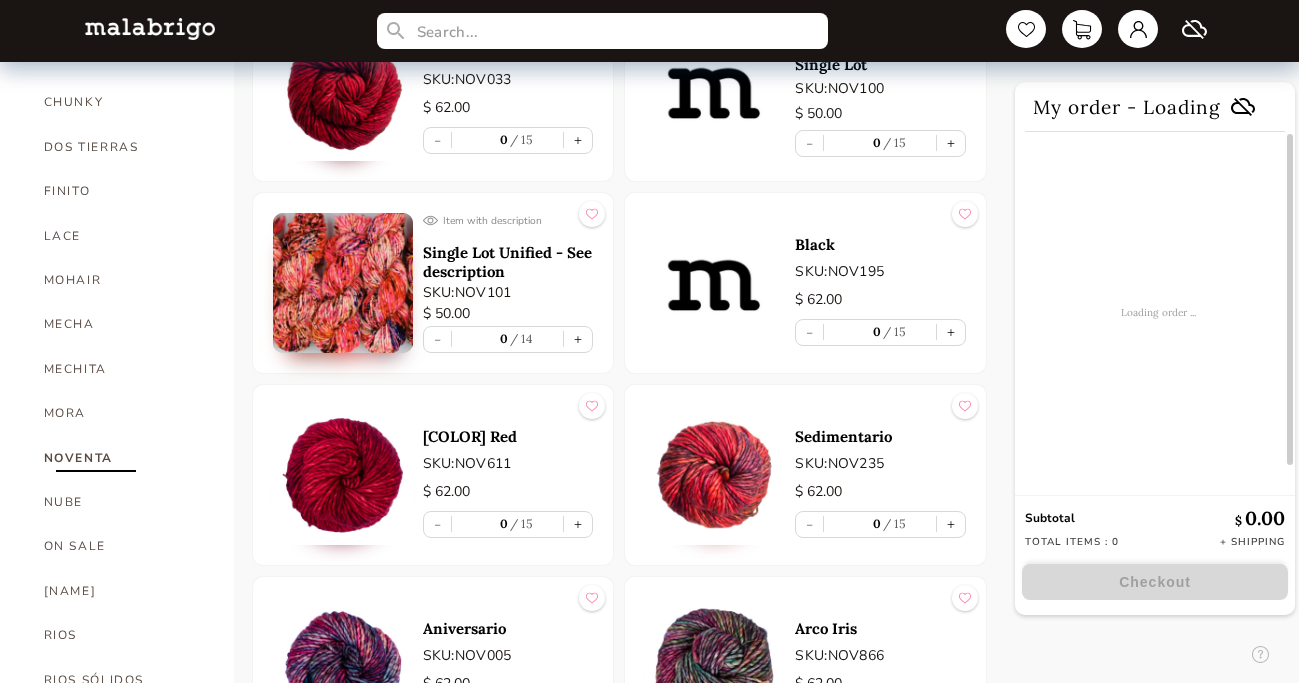 click at bounding box center [343, 475] 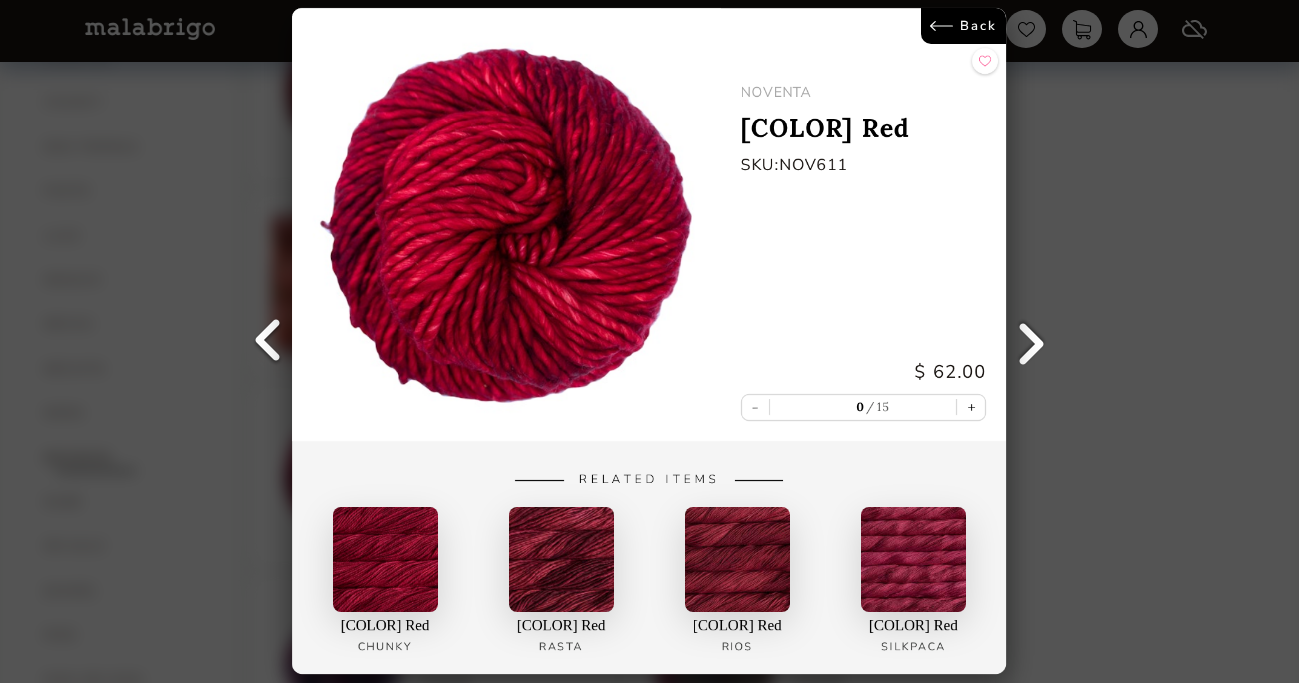 click on "Back" at bounding box center (964, 26) 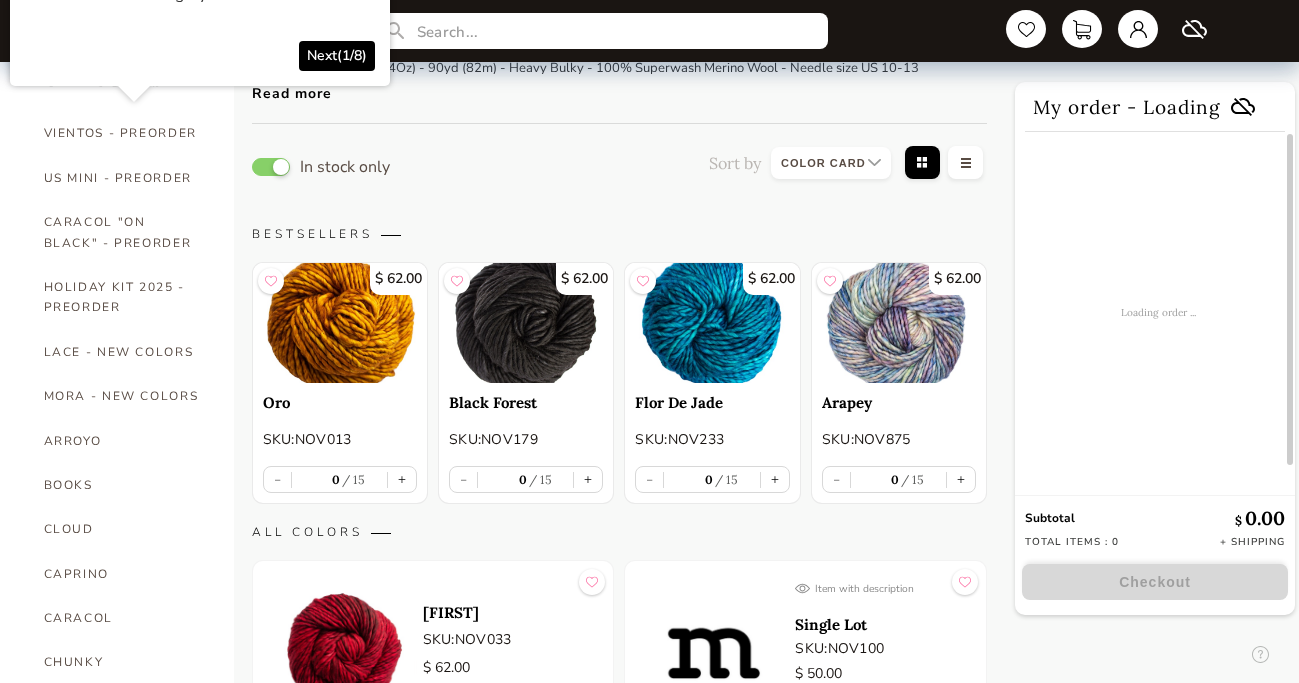 scroll, scrollTop: 0, scrollLeft: 0, axis: both 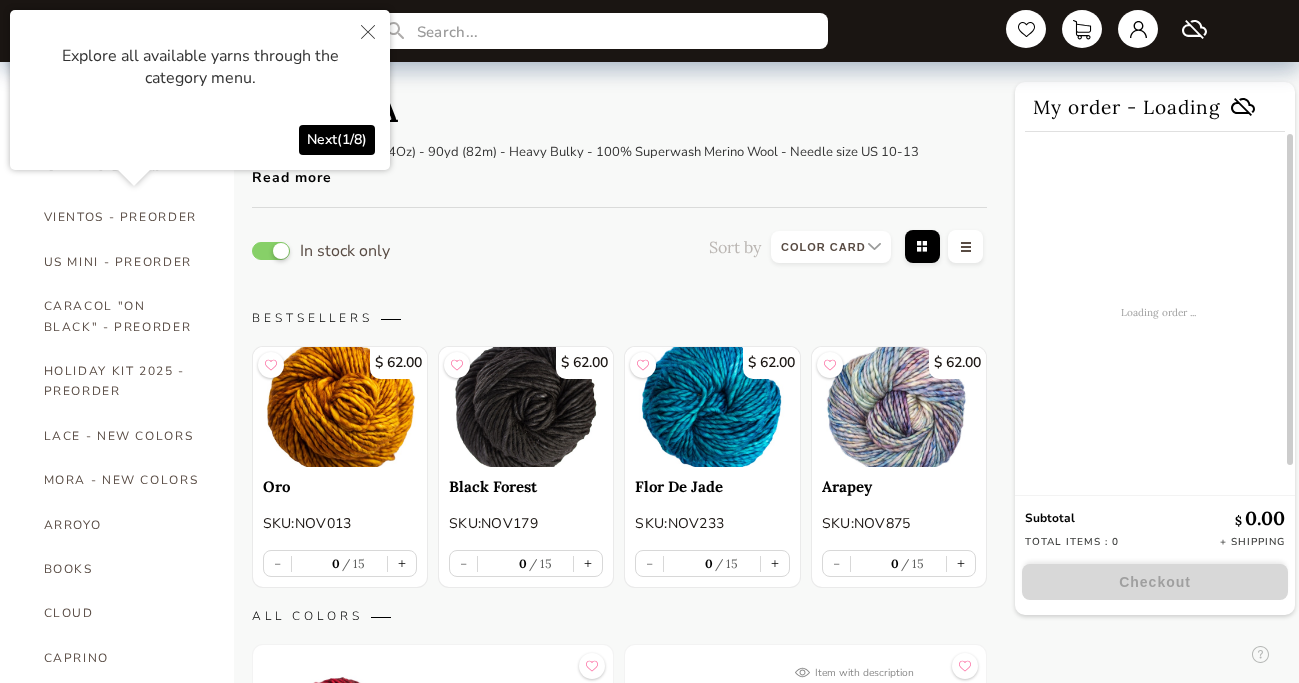 click at bounding box center [368, 32] 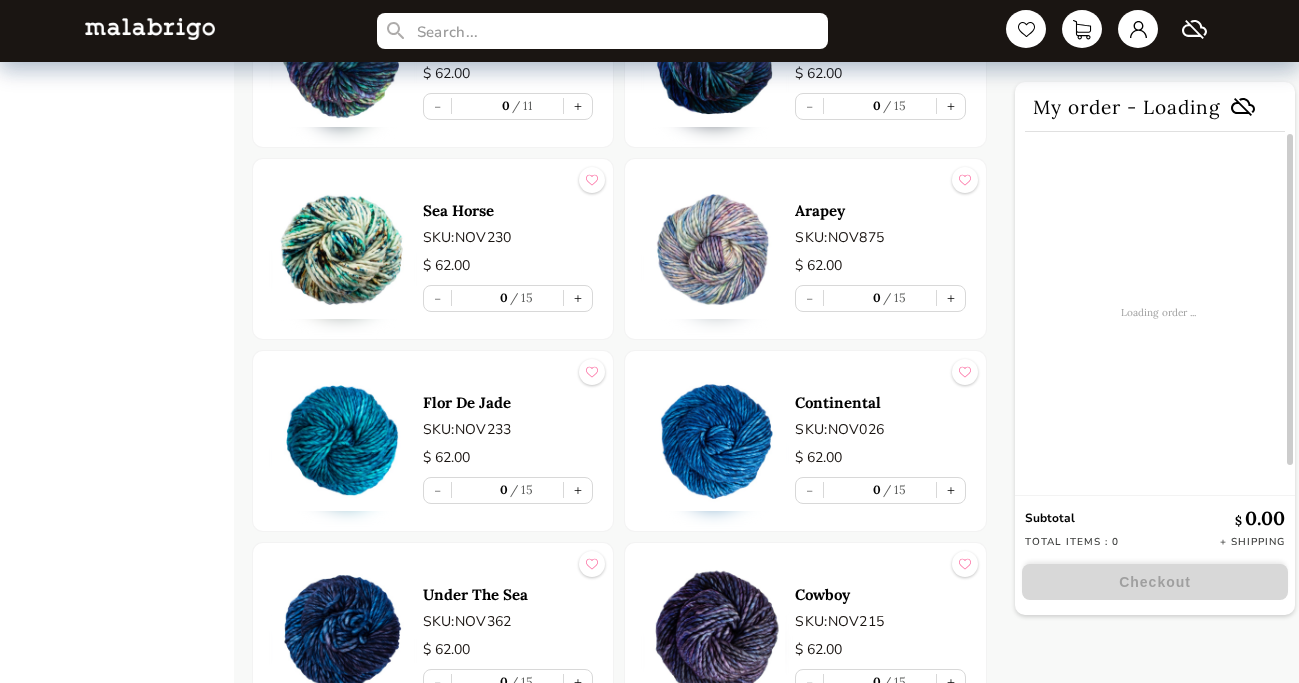 scroll, scrollTop: 2407, scrollLeft: 0, axis: vertical 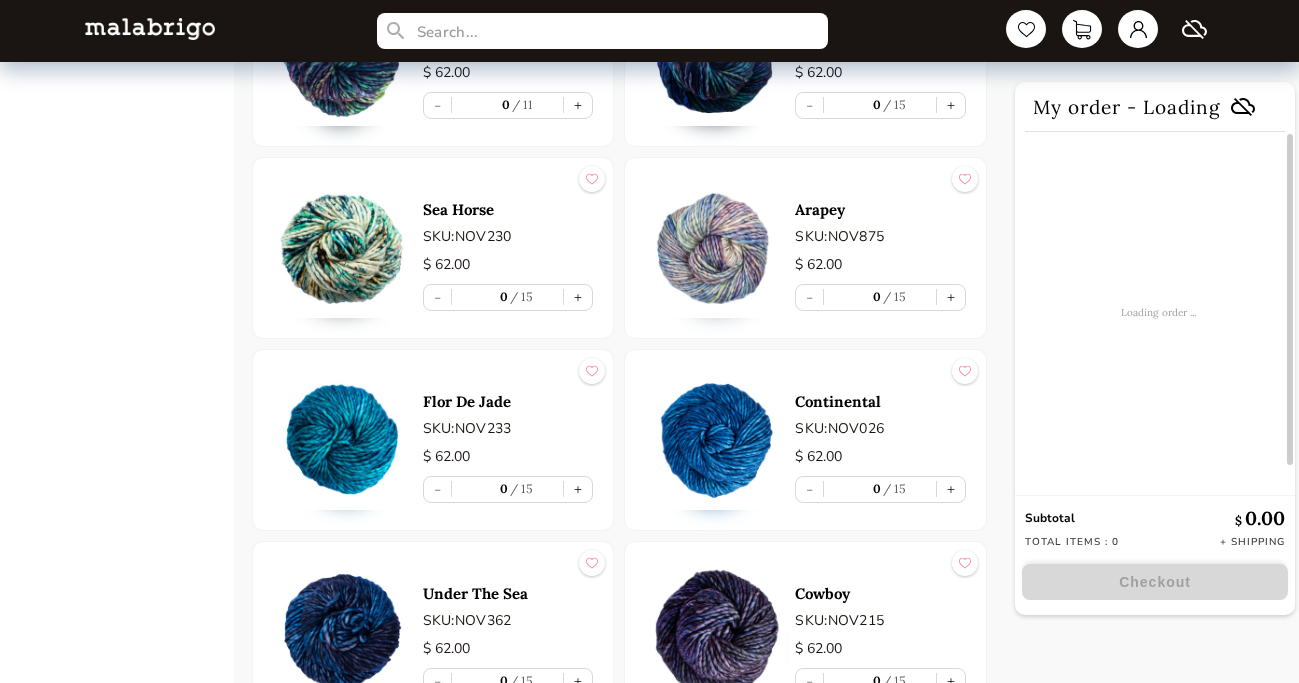 click at bounding box center (343, 248) 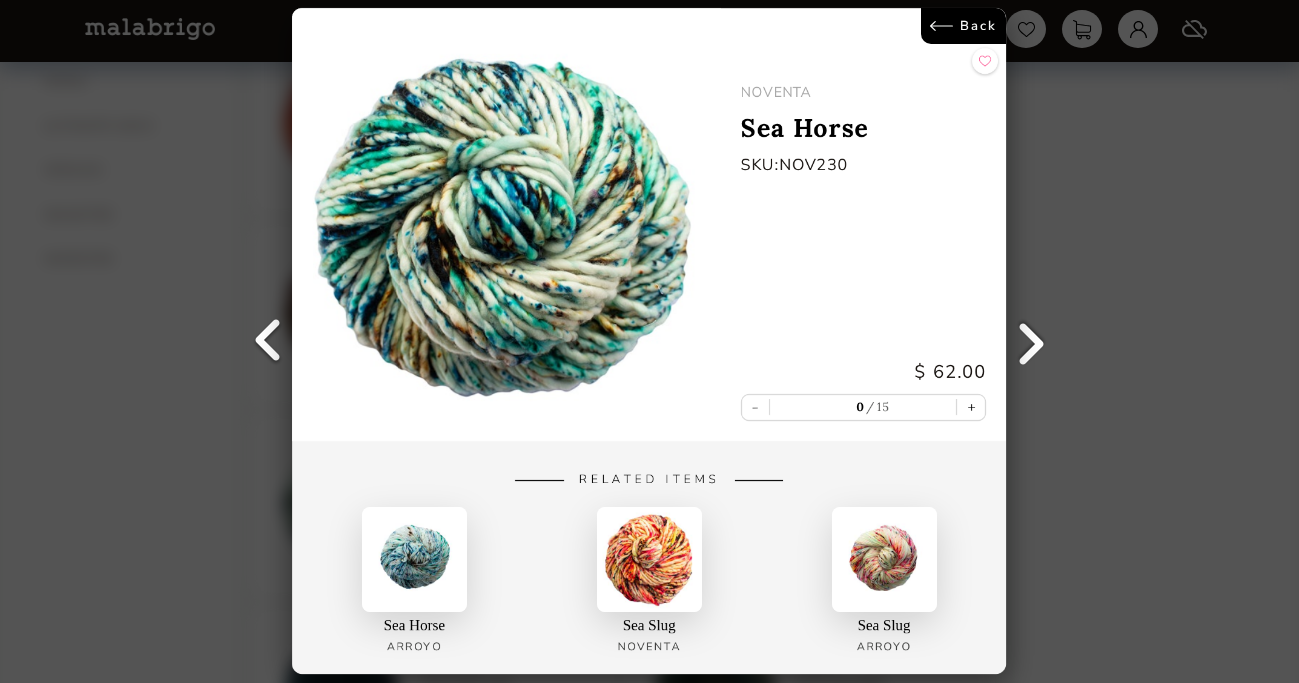 scroll, scrollTop: 1553, scrollLeft: 0, axis: vertical 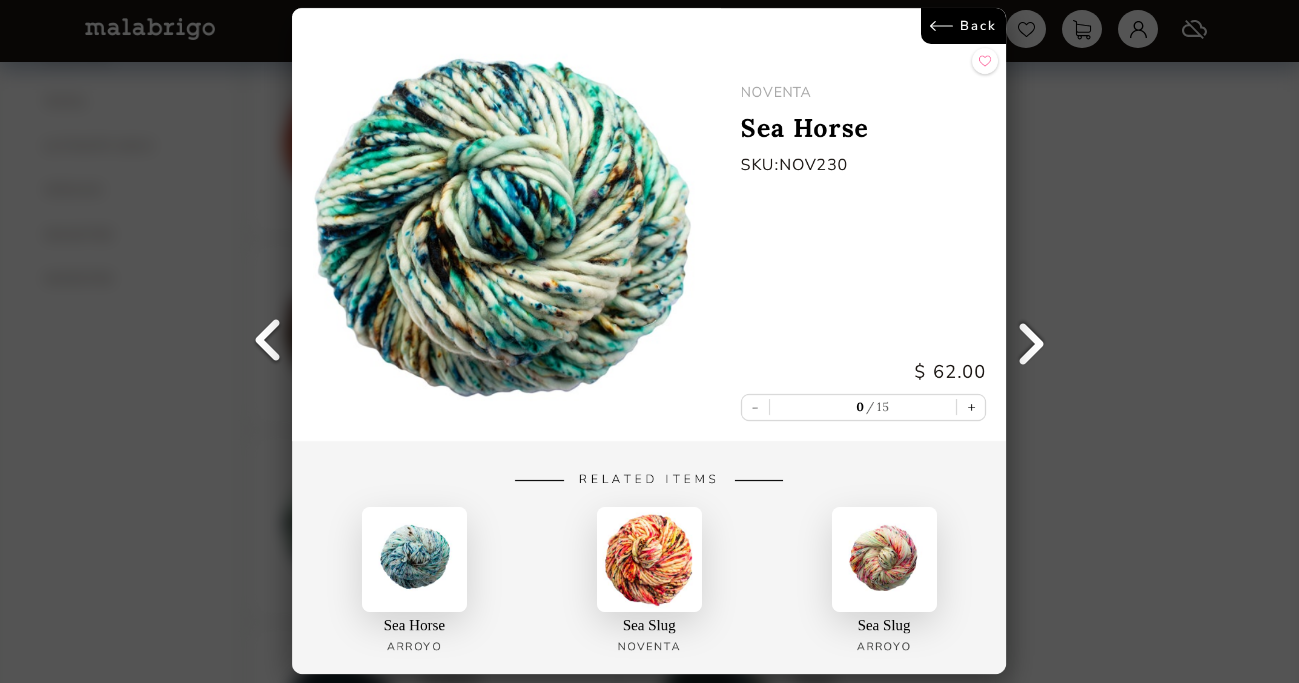 click on "Back" at bounding box center (964, 26) 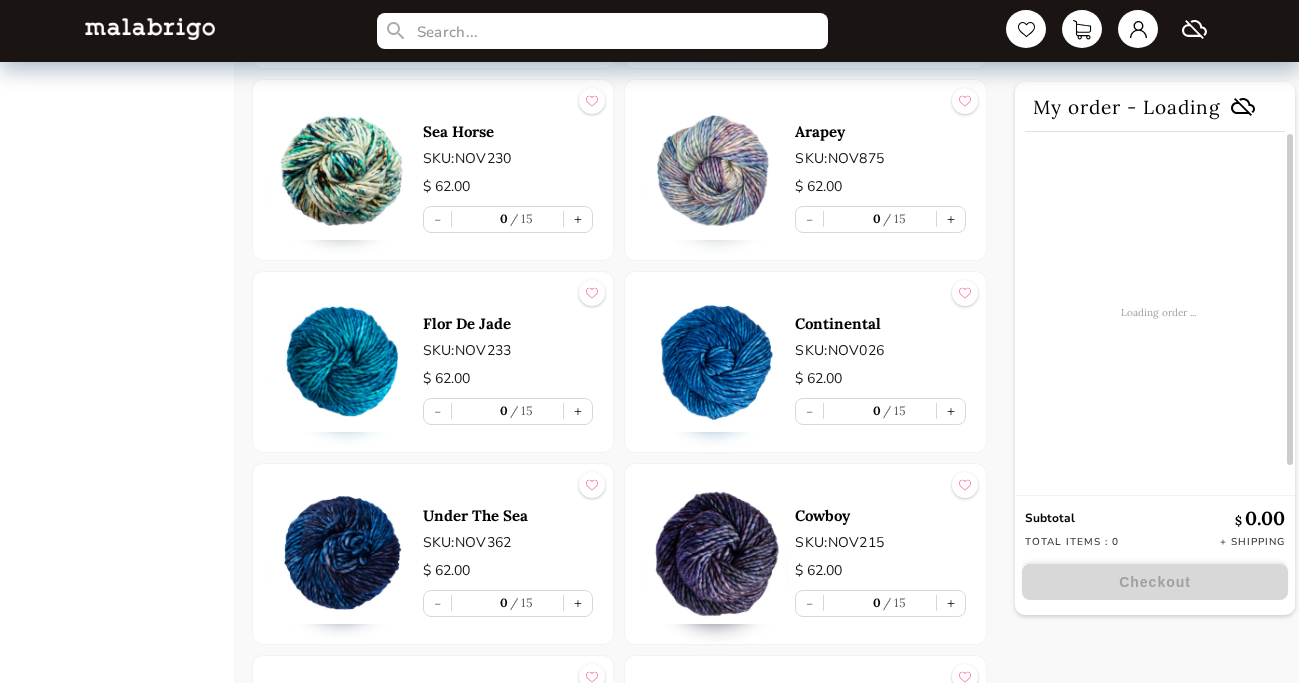 scroll, scrollTop: 2487, scrollLeft: 0, axis: vertical 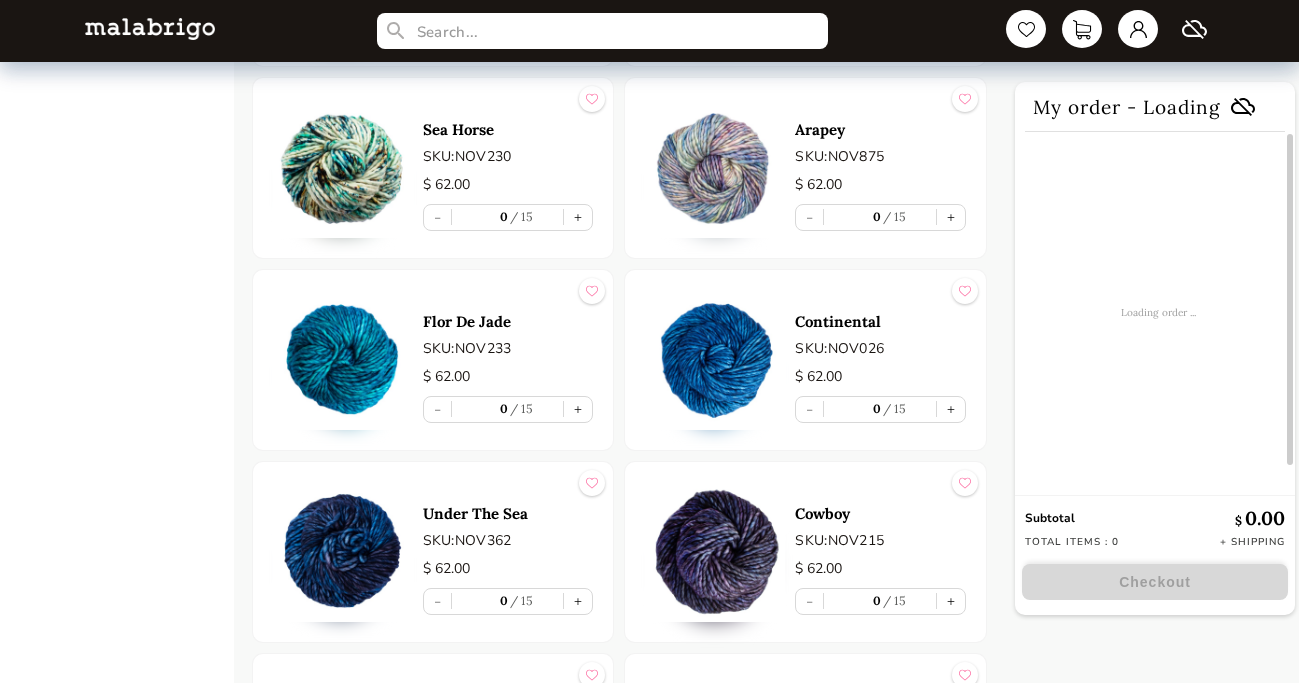 click at bounding box center [715, 360] 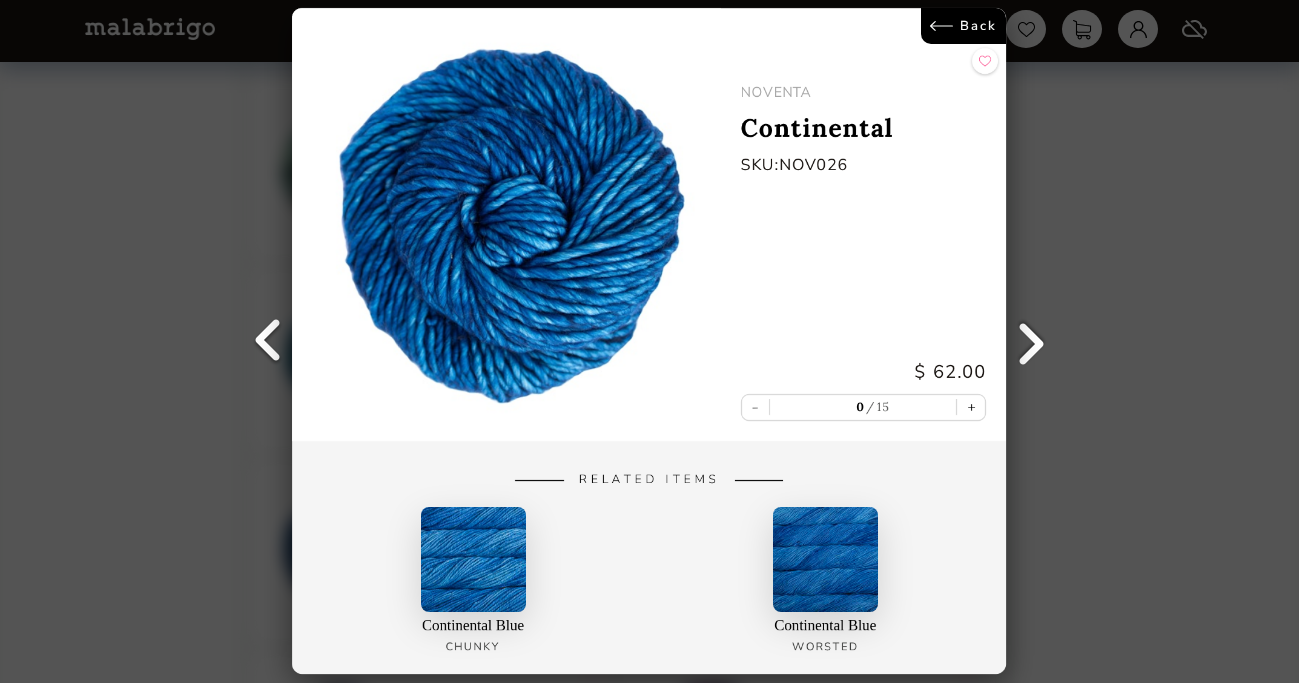 click on "Back" at bounding box center (964, 26) 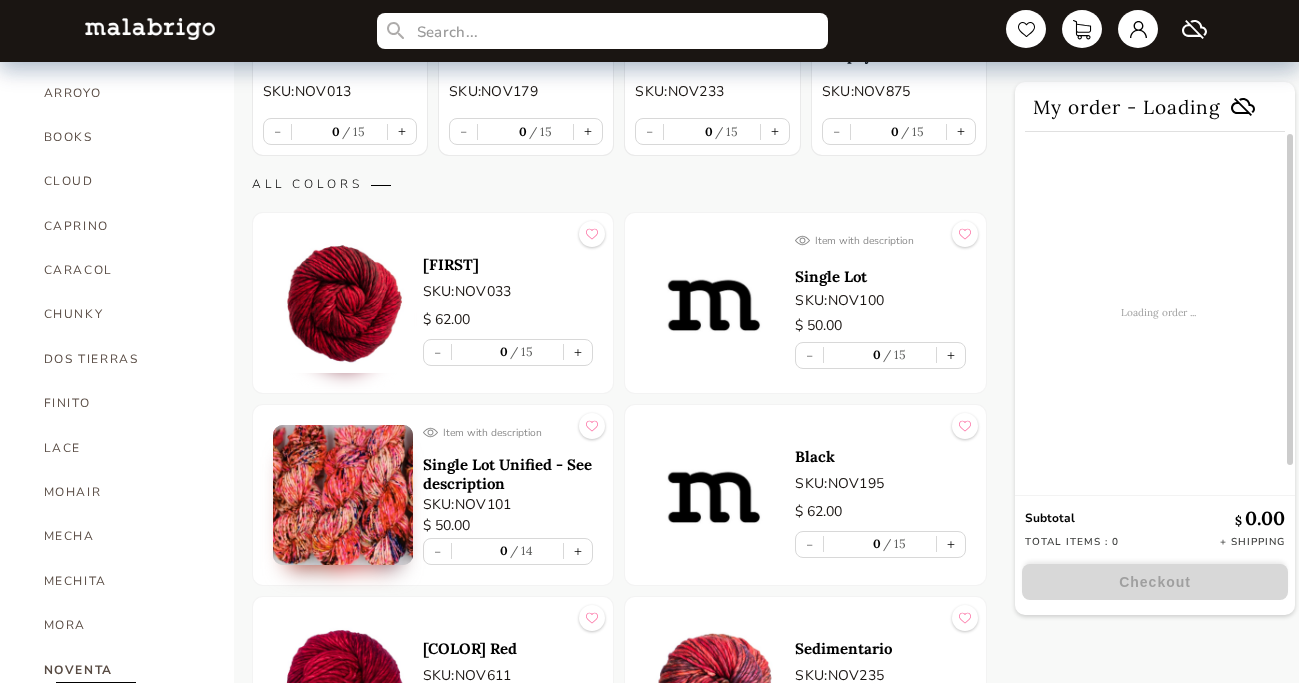 scroll, scrollTop: 426, scrollLeft: 0, axis: vertical 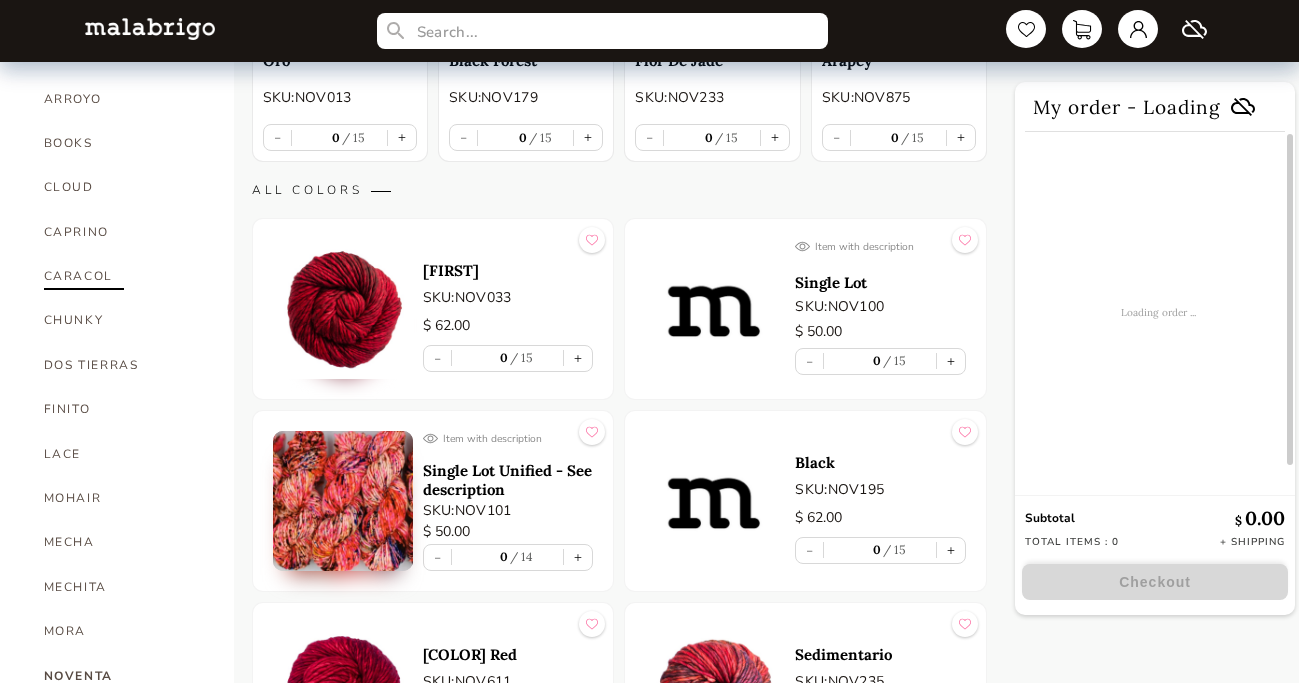 click on "[PRODUCT]" at bounding box center (124, 276) 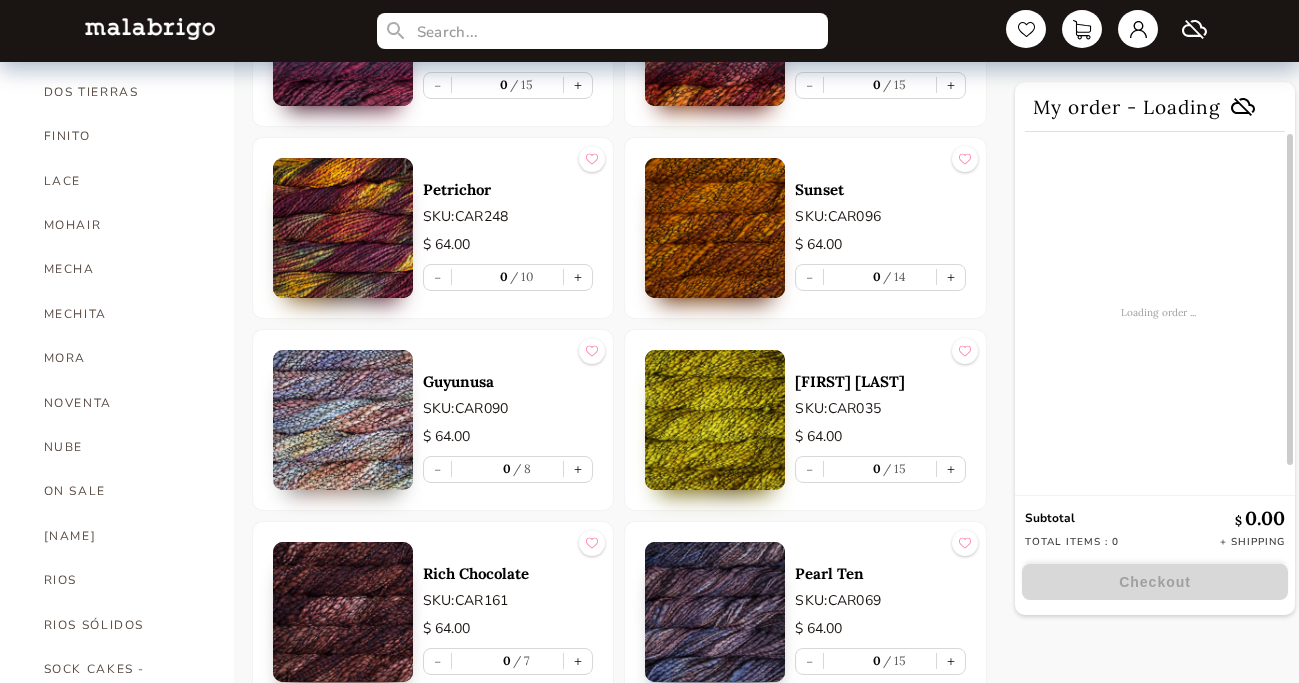 scroll, scrollTop: 702, scrollLeft: 0, axis: vertical 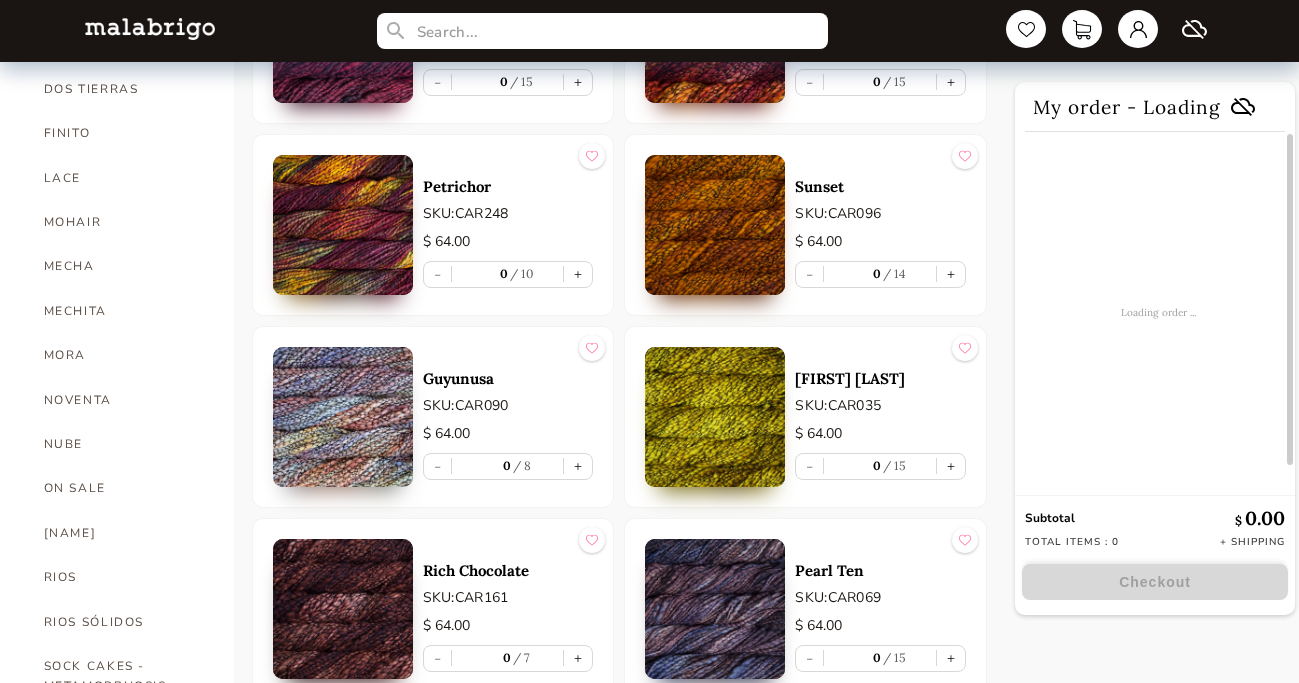 click at bounding box center [343, 417] 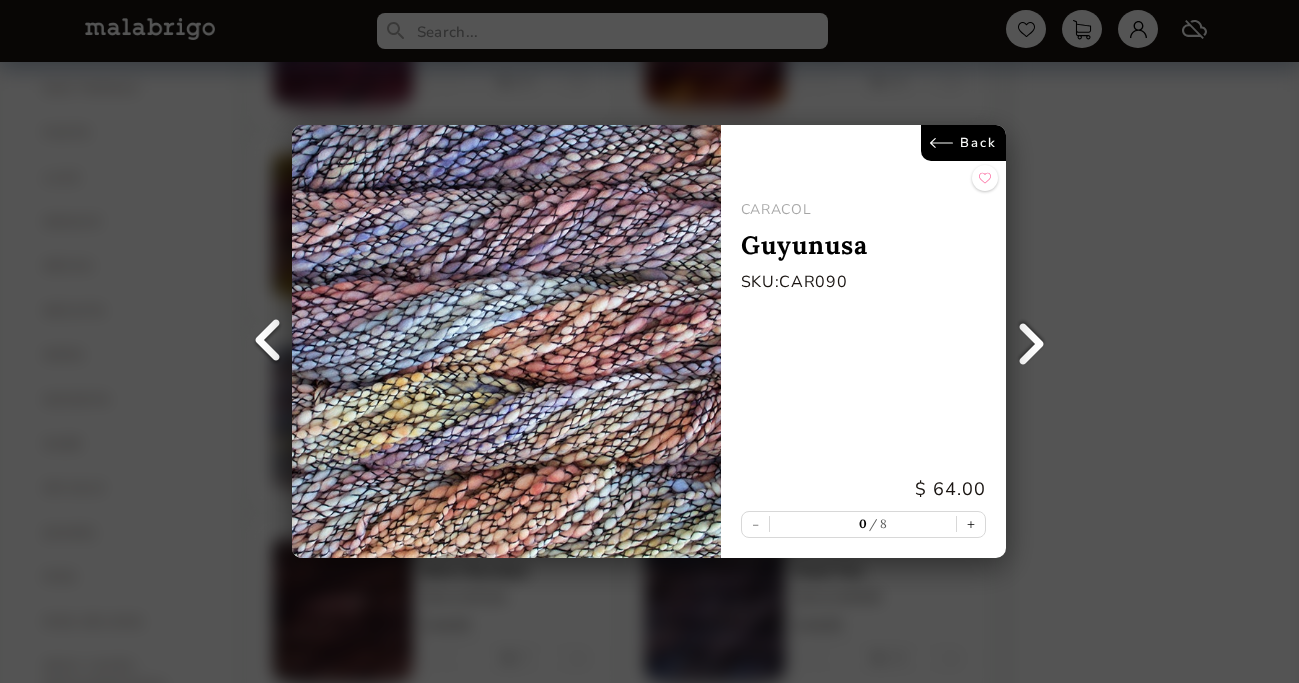 click on "Back" at bounding box center [964, 143] 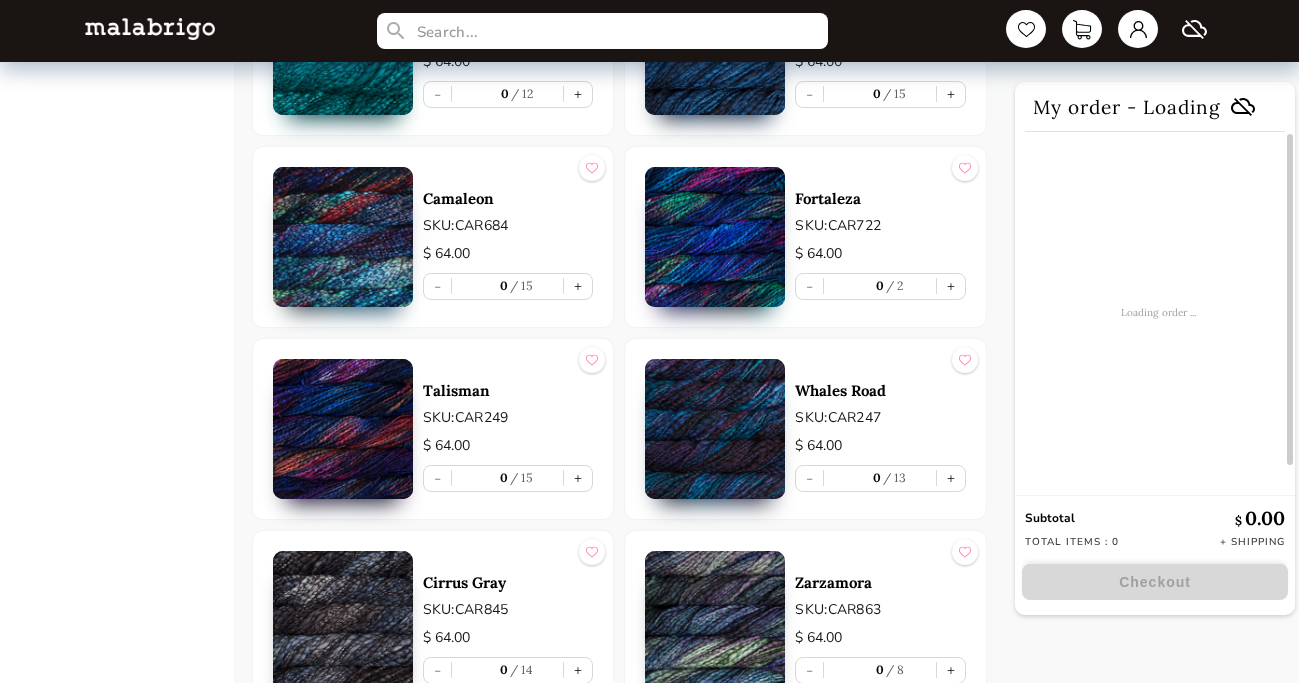 scroll, scrollTop: 2037, scrollLeft: 0, axis: vertical 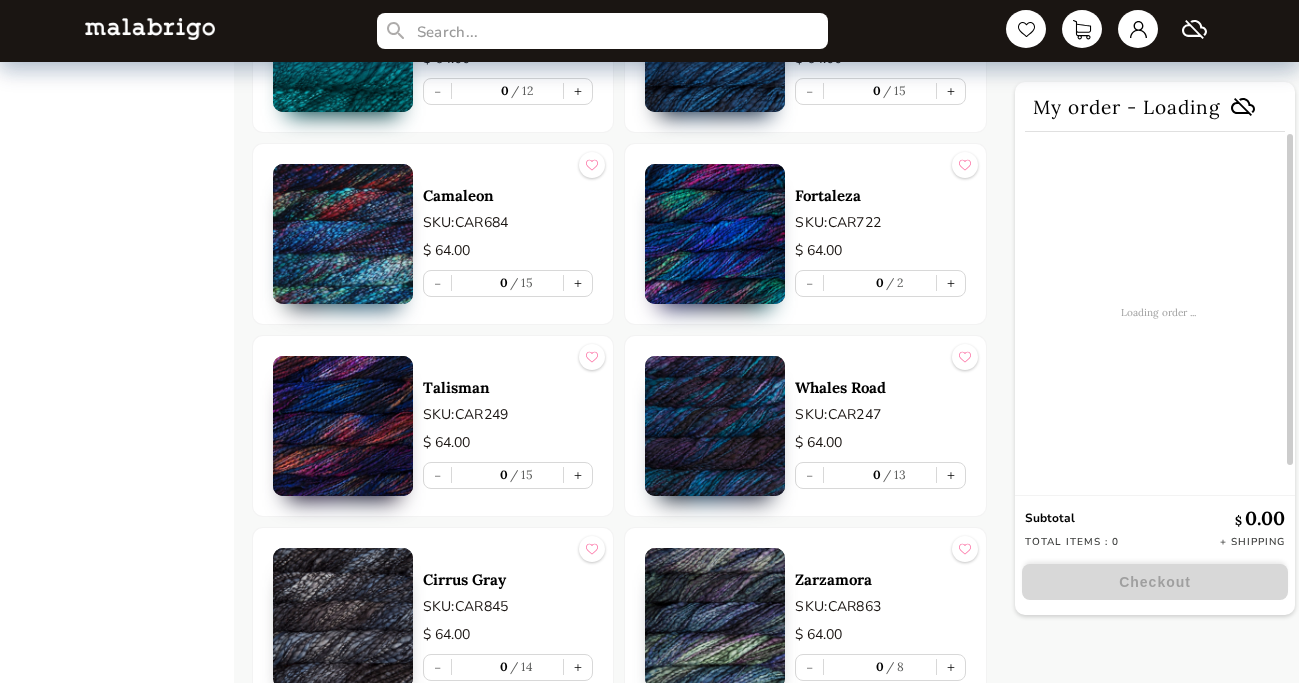 click at bounding box center [343, 426] 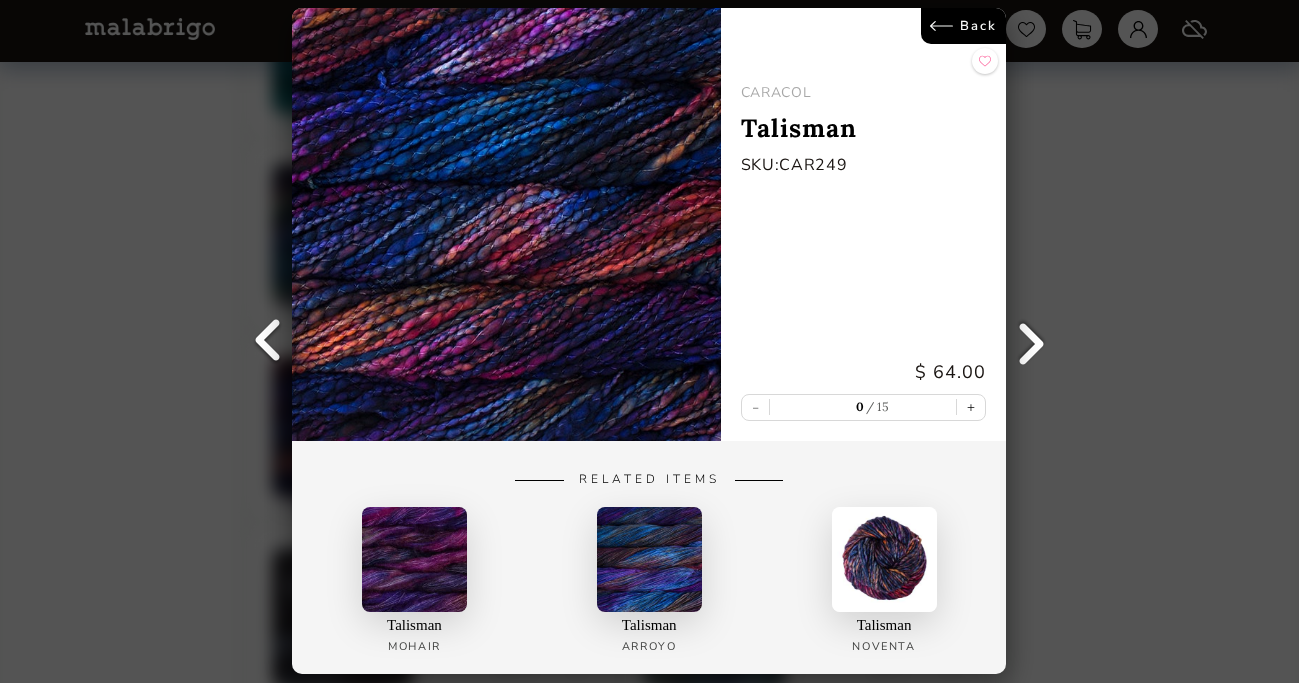click on "Back" at bounding box center (964, 26) 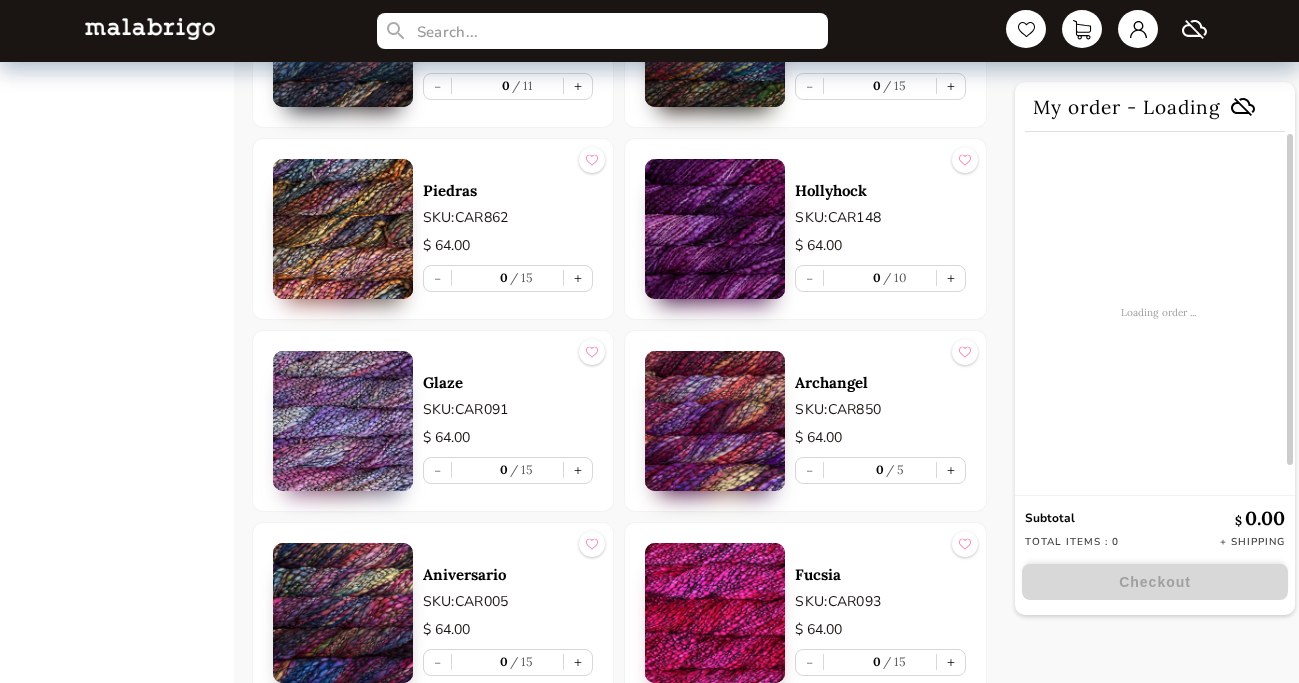 scroll, scrollTop: 2814, scrollLeft: 0, axis: vertical 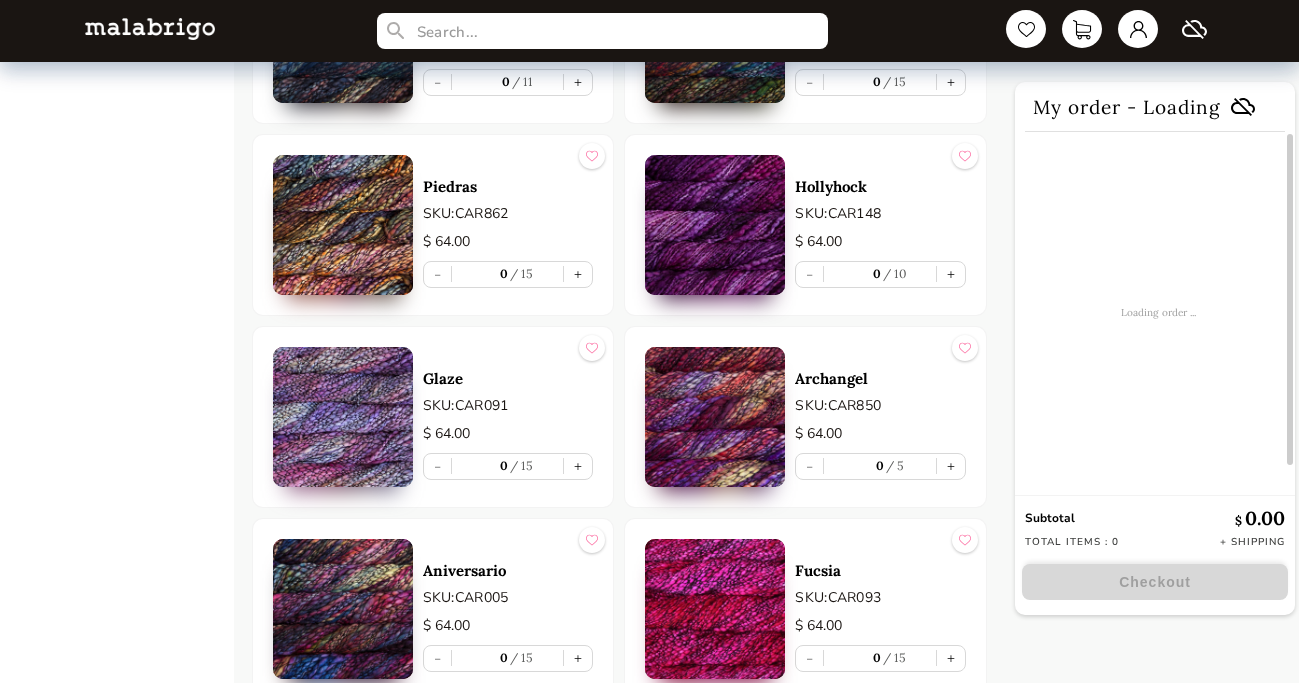 click at bounding box center [343, 417] 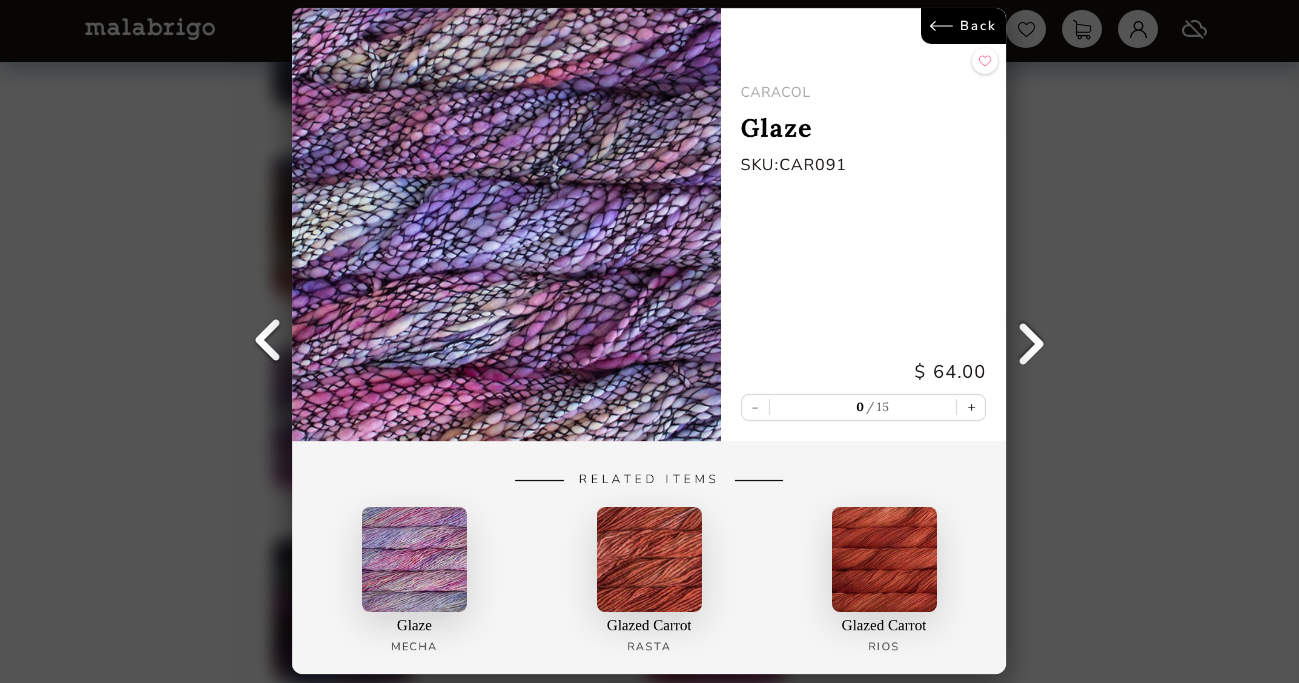 click on "Back" at bounding box center (964, 26) 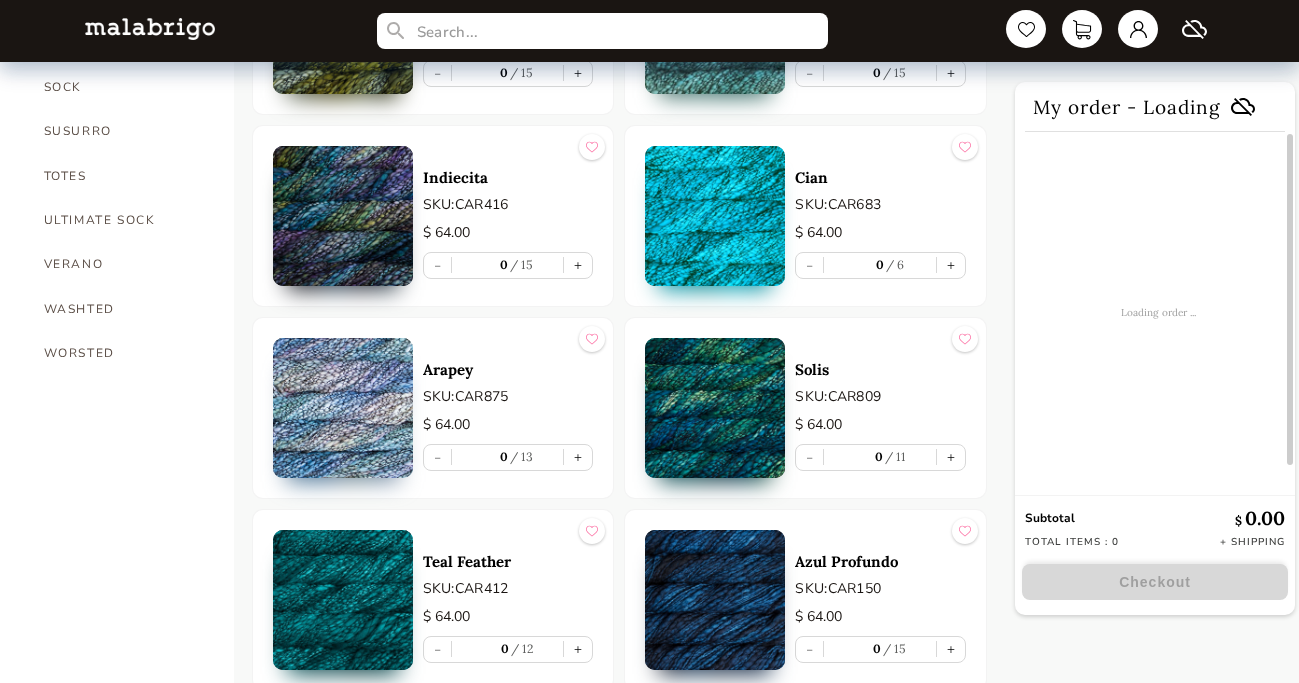 scroll, scrollTop: 1464, scrollLeft: 0, axis: vertical 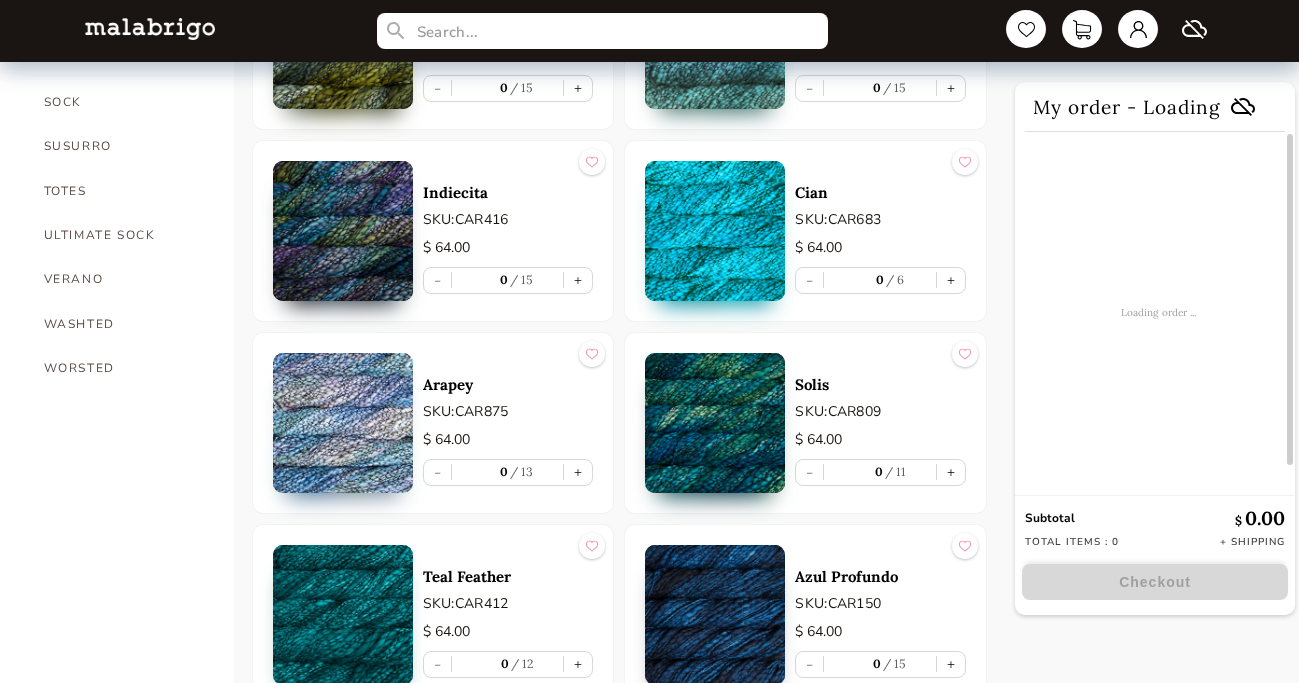 click at bounding box center (343, 423) 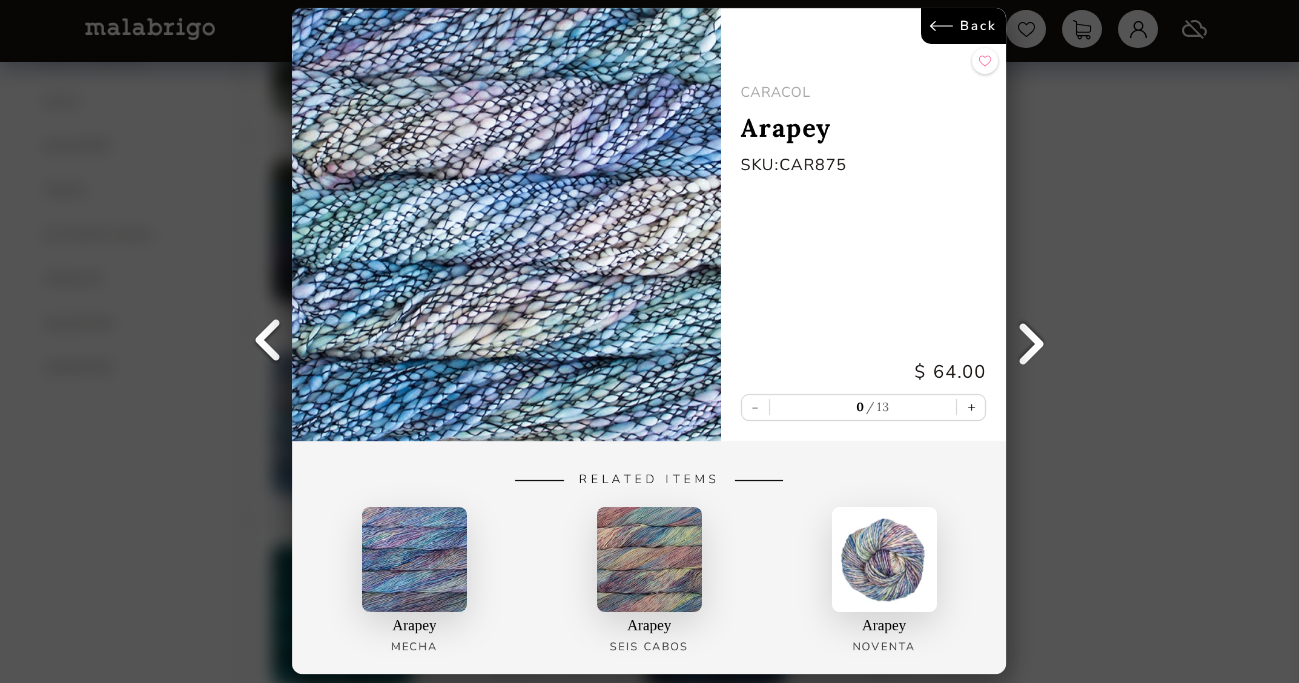 click on "Back" at bounding box center [964, 26] 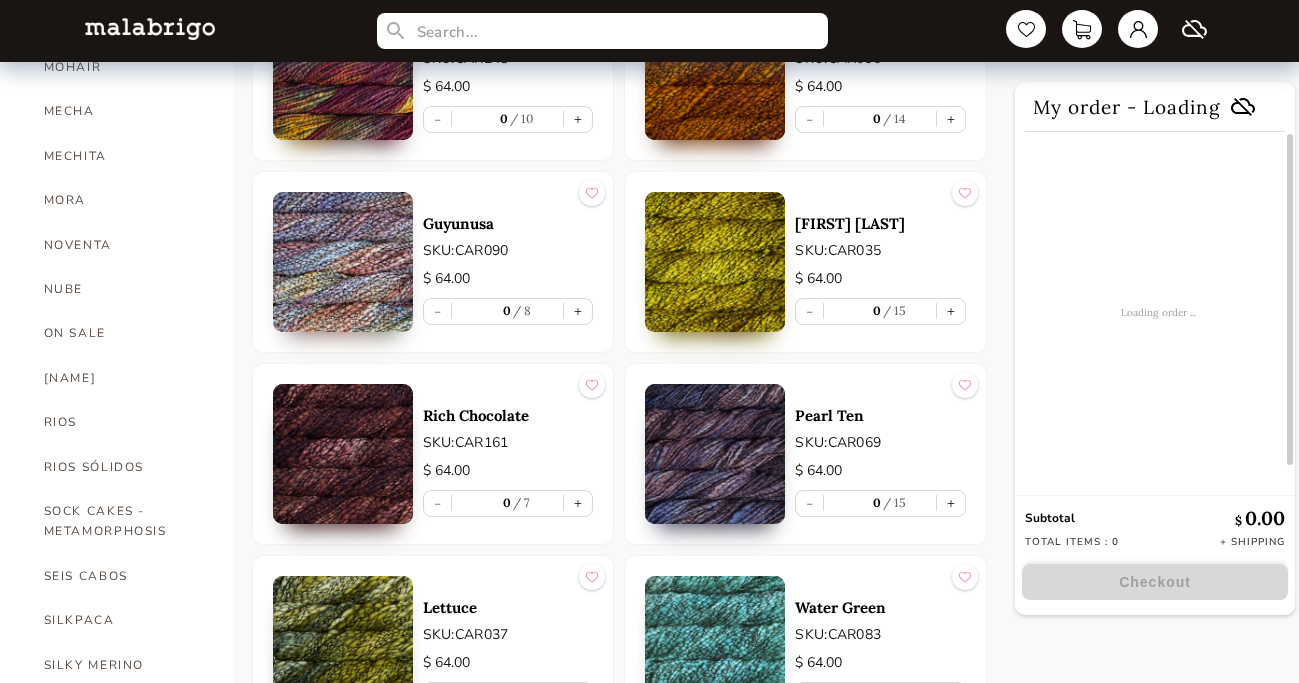 scroll, scrollTop: 853, scrollLeft: 0, axis: vertical 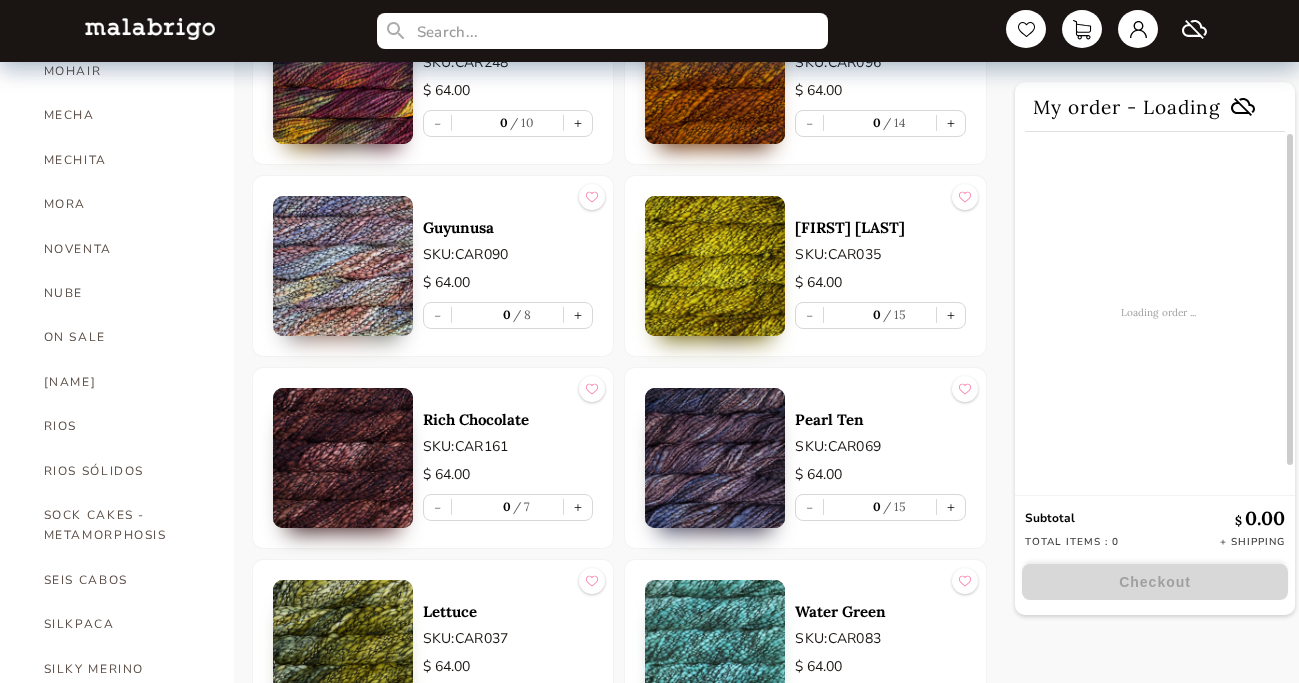 click at bounding box center (343, 266) 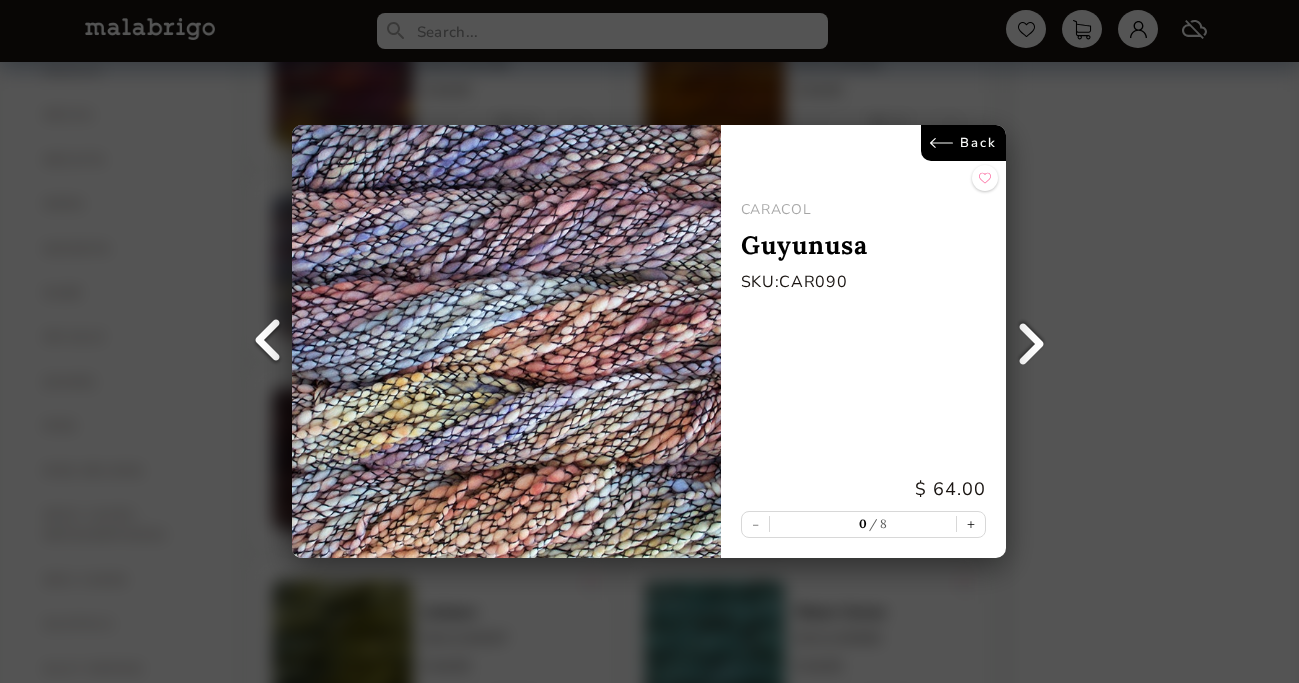 click on "Back" at bounding box center [964, 143] 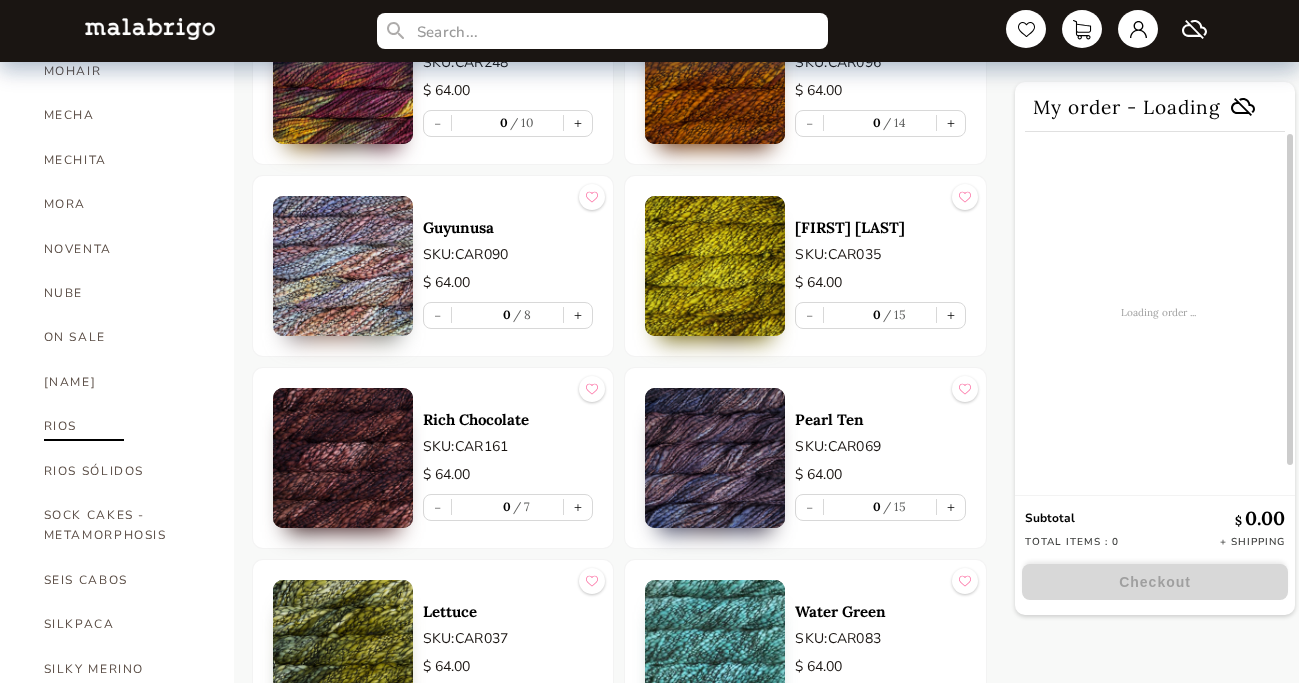 click on "RIOS" at bounding box center (124, 426) 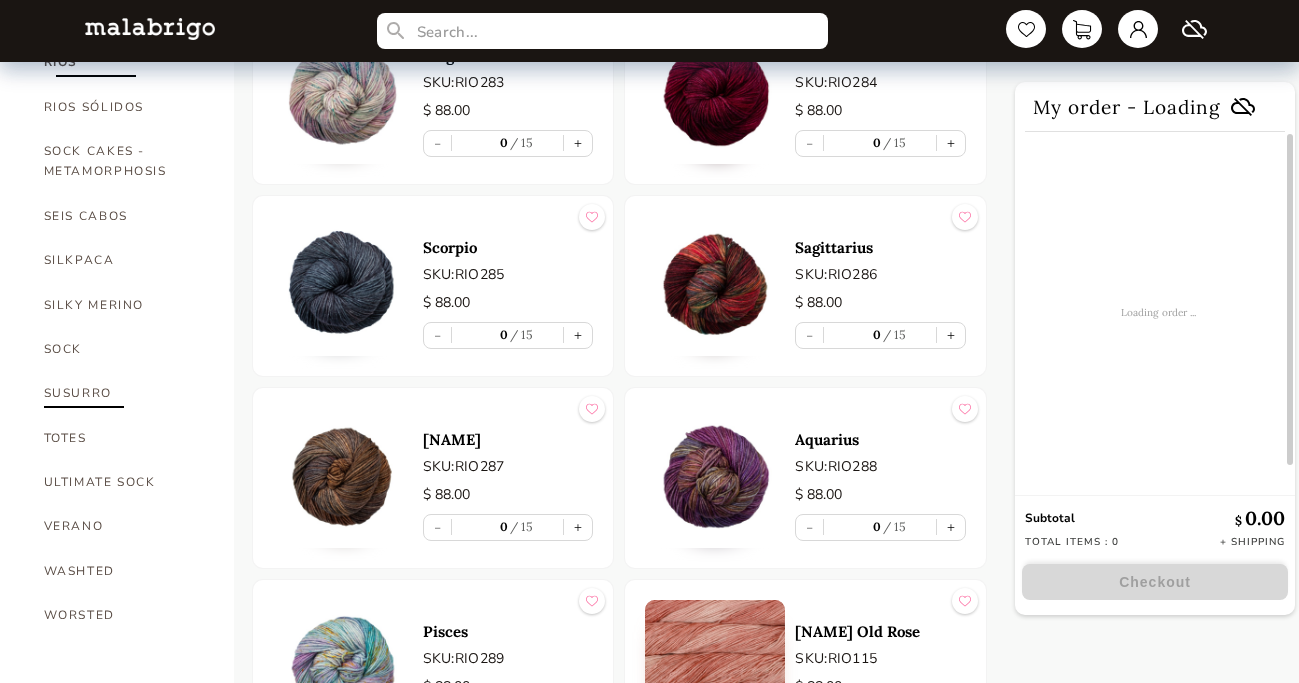 scroll, scrollTop: 1214, scrollLeft: 0, axis: vertical 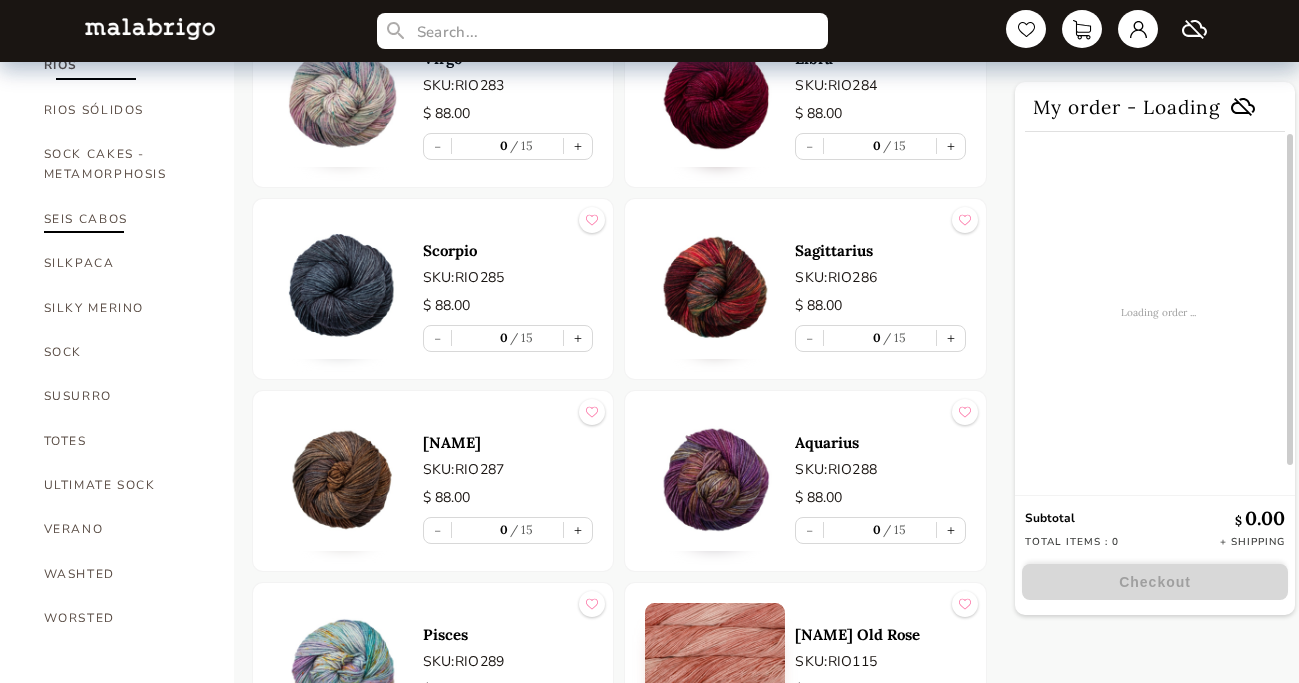 click on "SEIS CABOS" at bounding box center [124, 219] 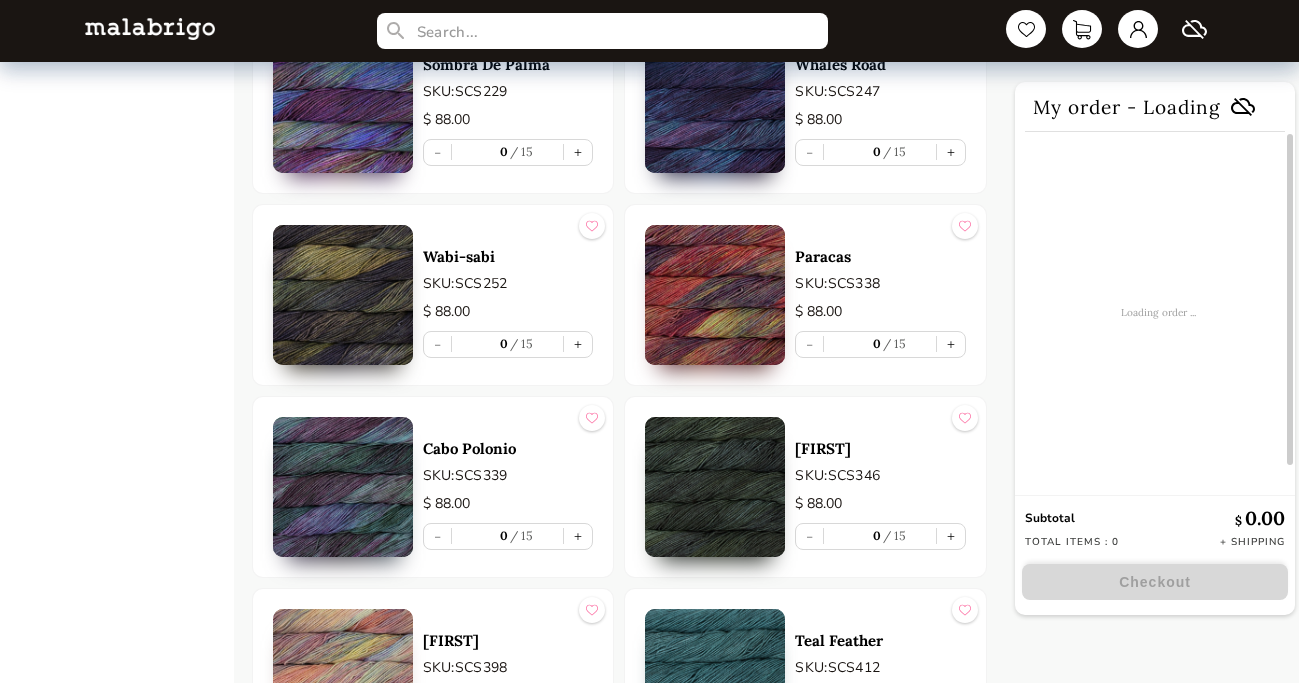 scroll, scrollTop: 1902, scrollLeft: 0, axis: vertical 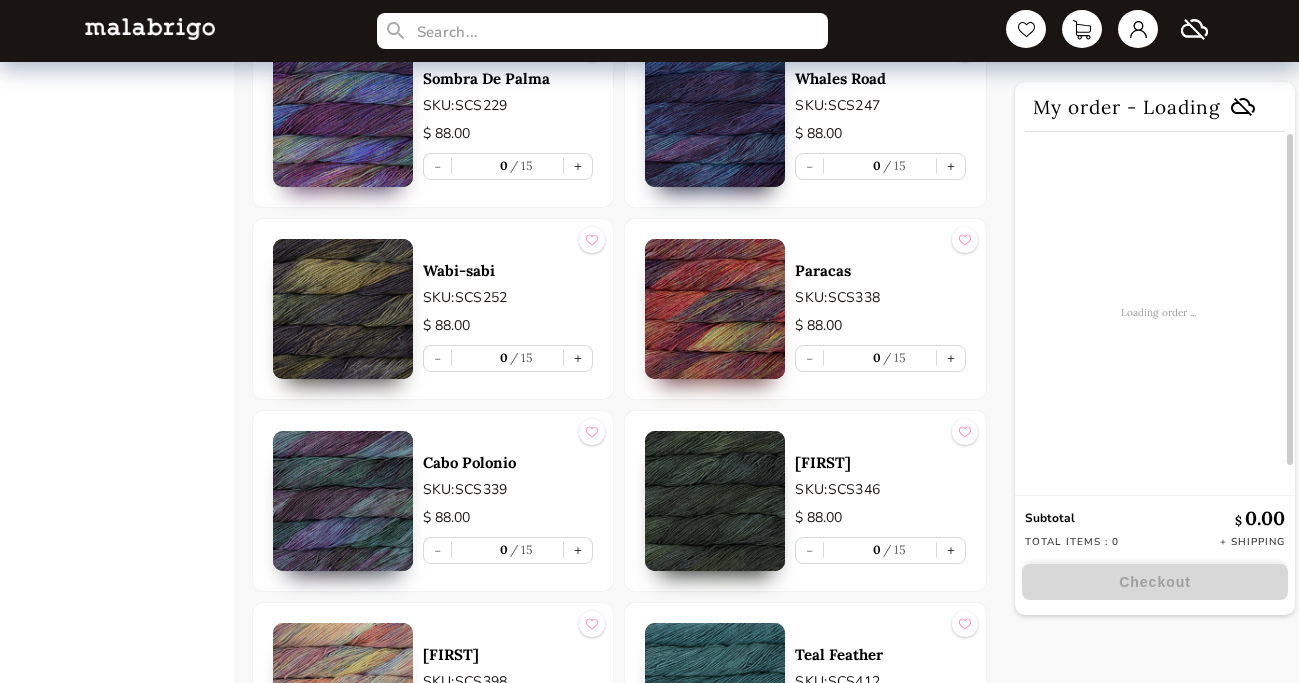 click at bounding box center [1194, 29] 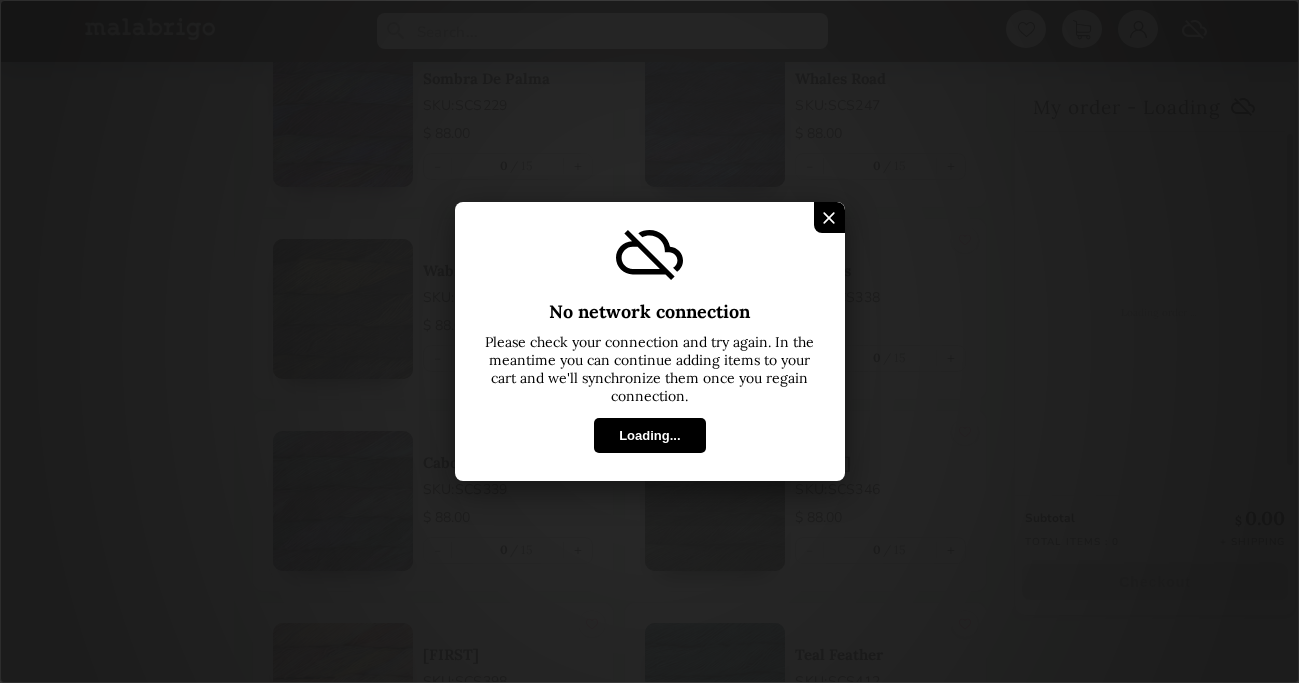 click on "Loading..." at bounding box center (649, 435) 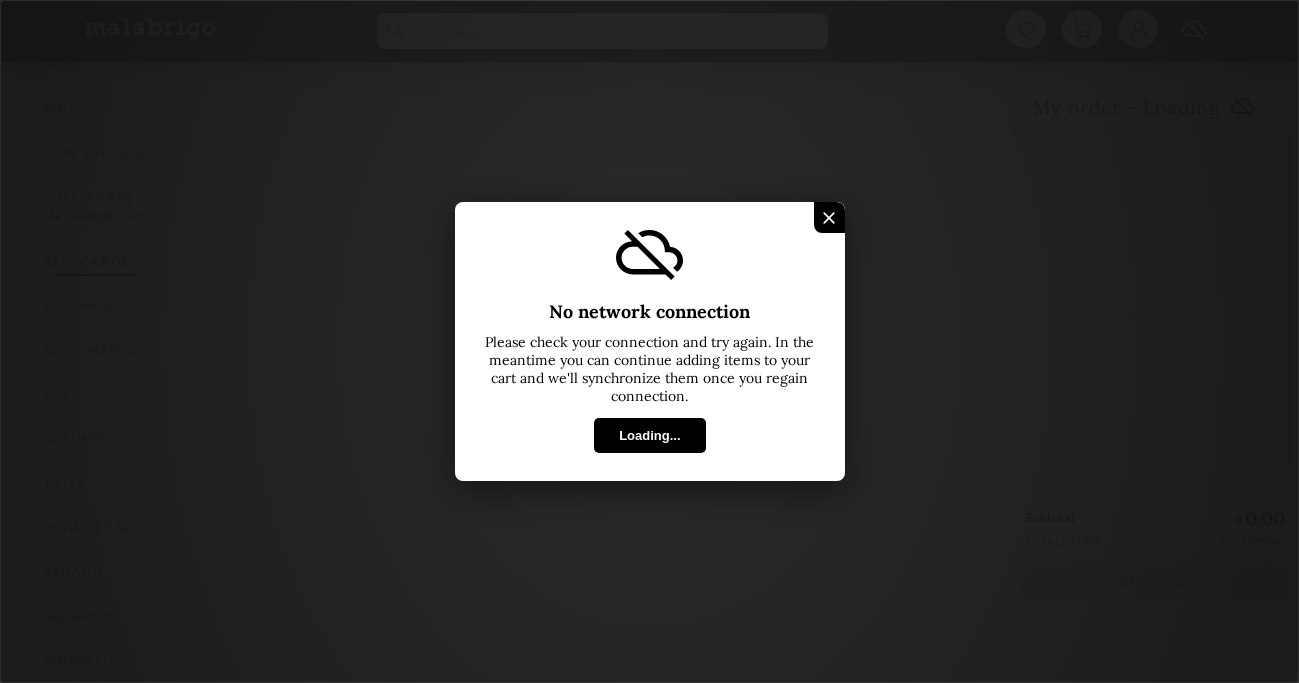 click at bounding box center [829, 217] 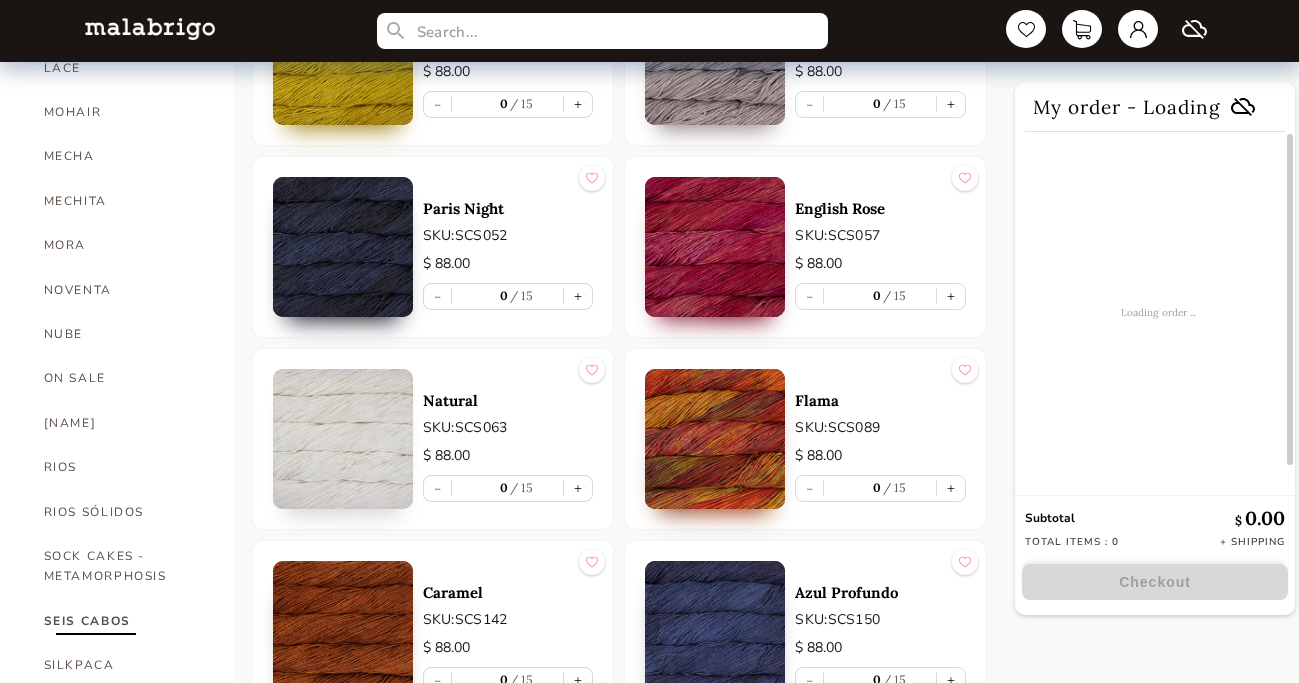 scroll, scrollTop: 808, scrollLeft: 0, axis: vertical 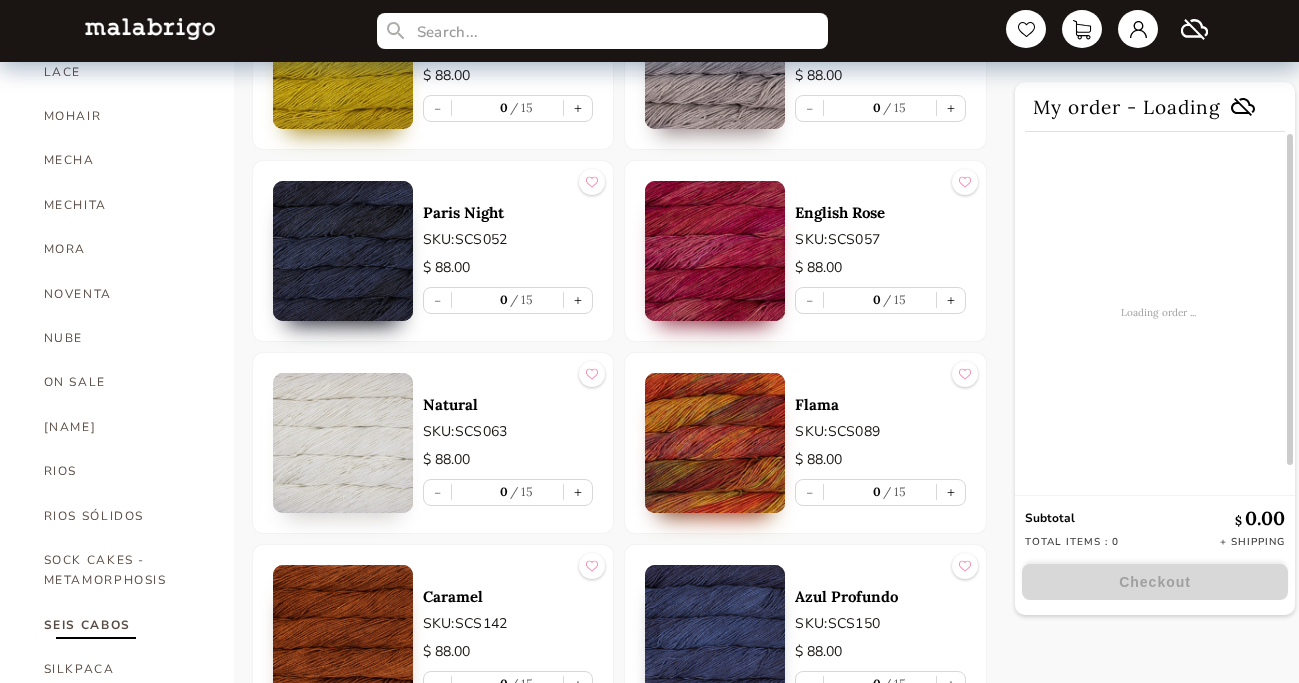 click at bounding box center (1194, 29) 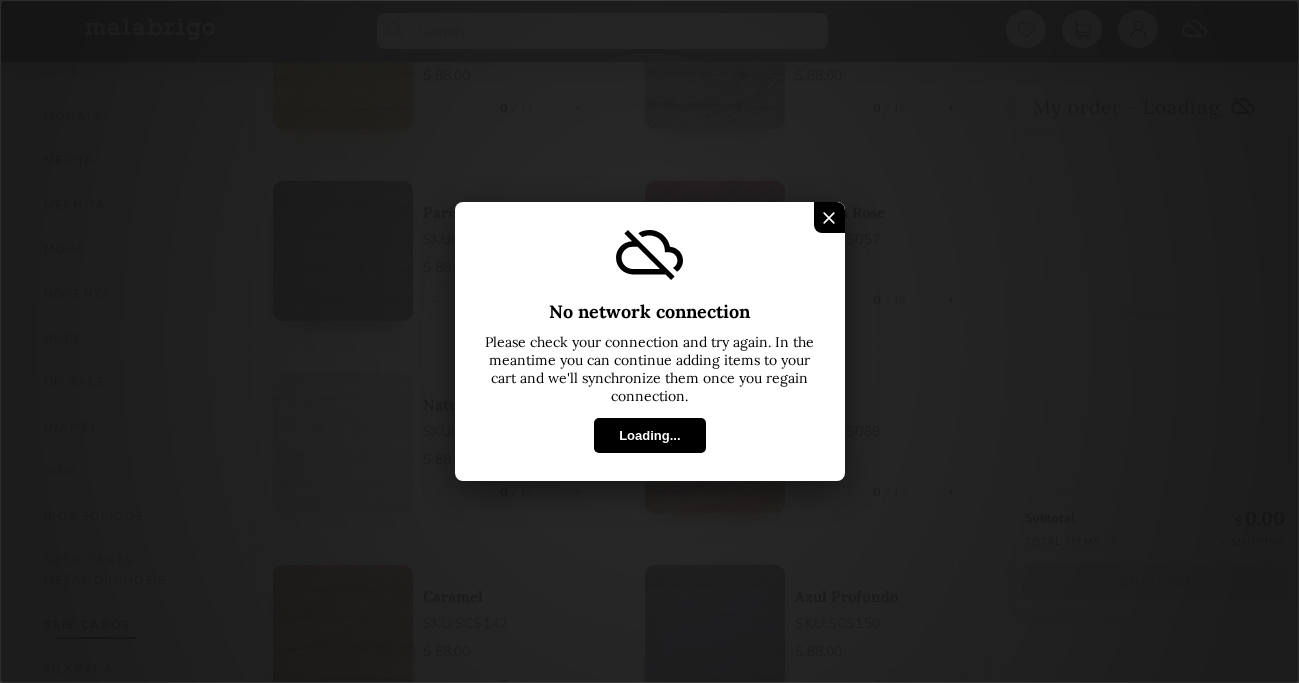 click at bounding box center [829, 217] 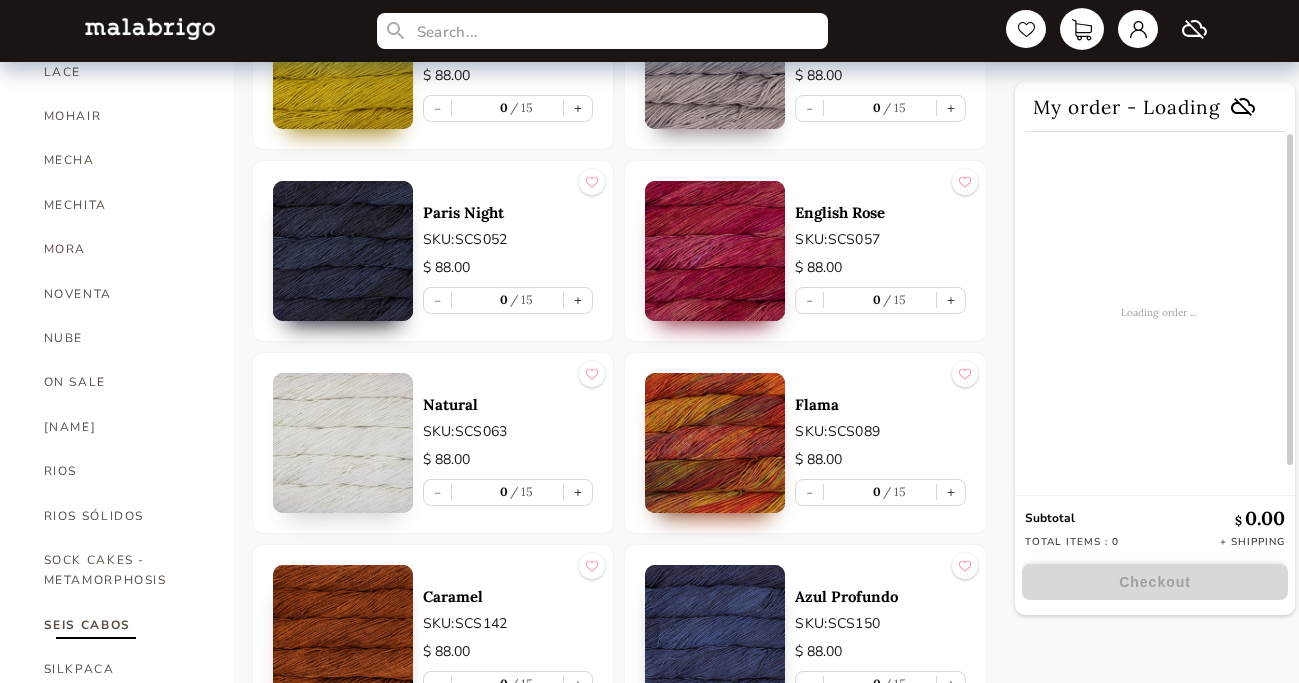 click at bounding box center (1082, 29) 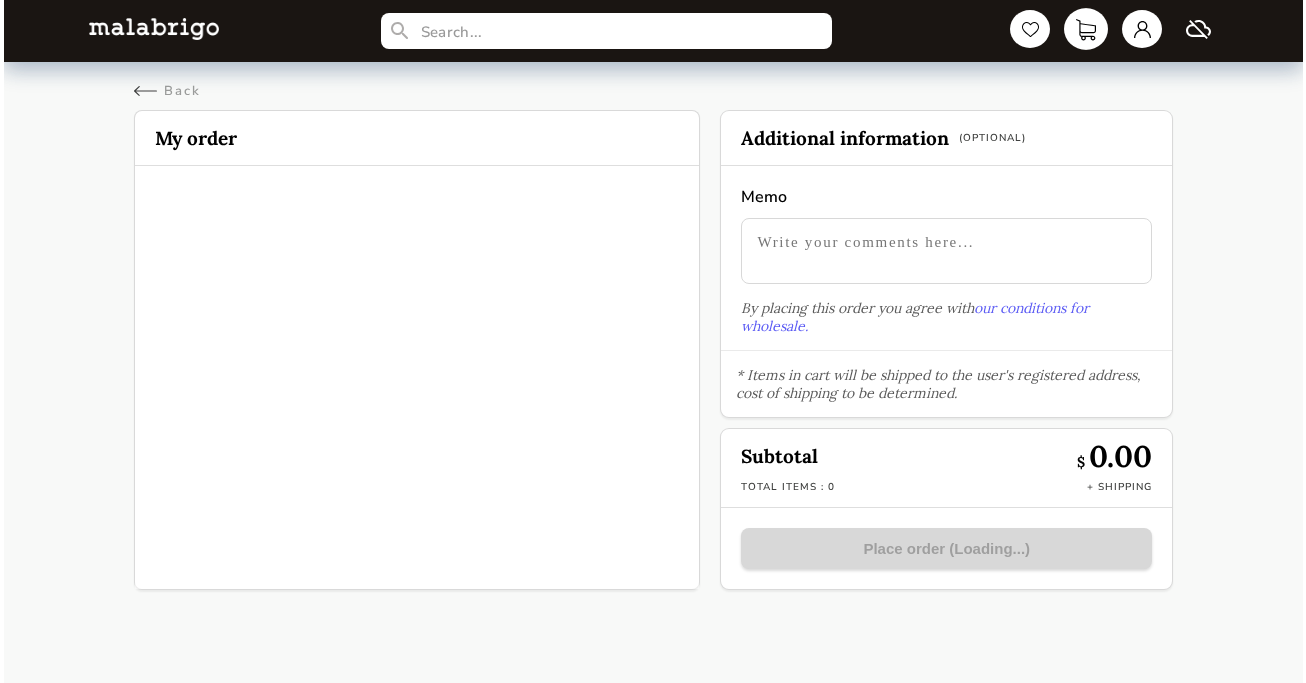 scroll, scrollTop: 0, scrollLeft: 0, axis: both 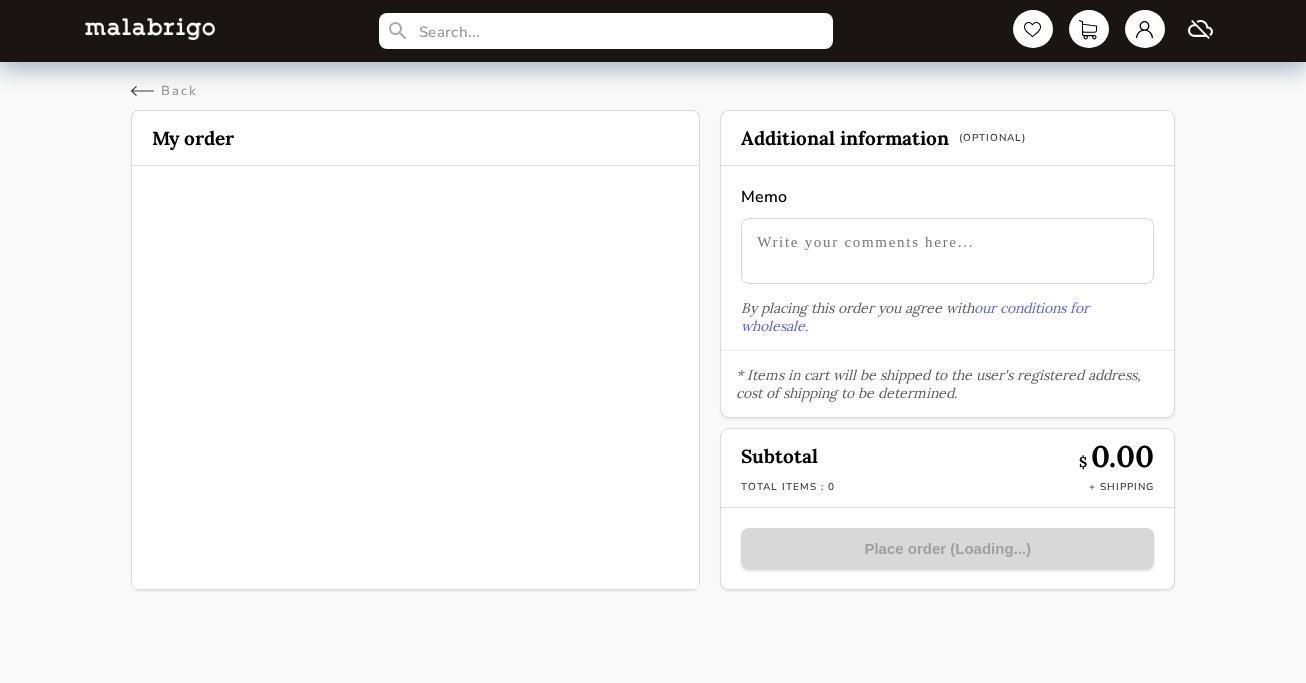 click at bounding box center (416, 377) 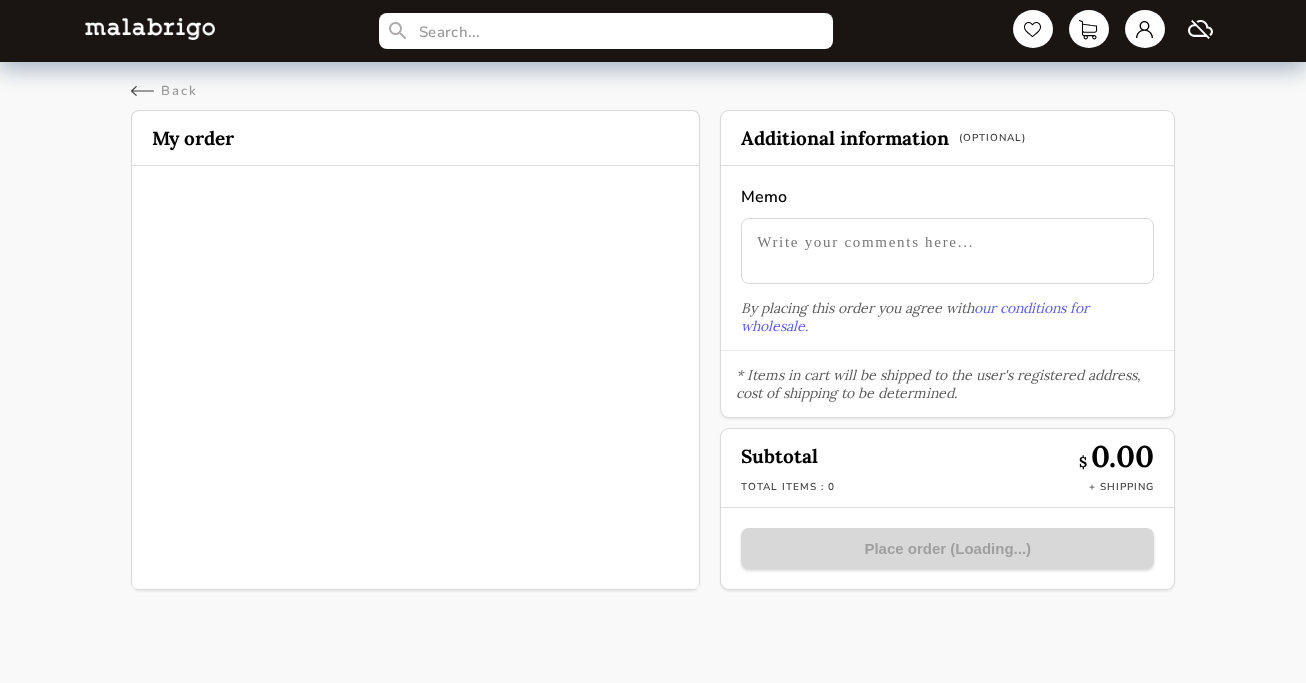 click at bounding box center [416, 377] 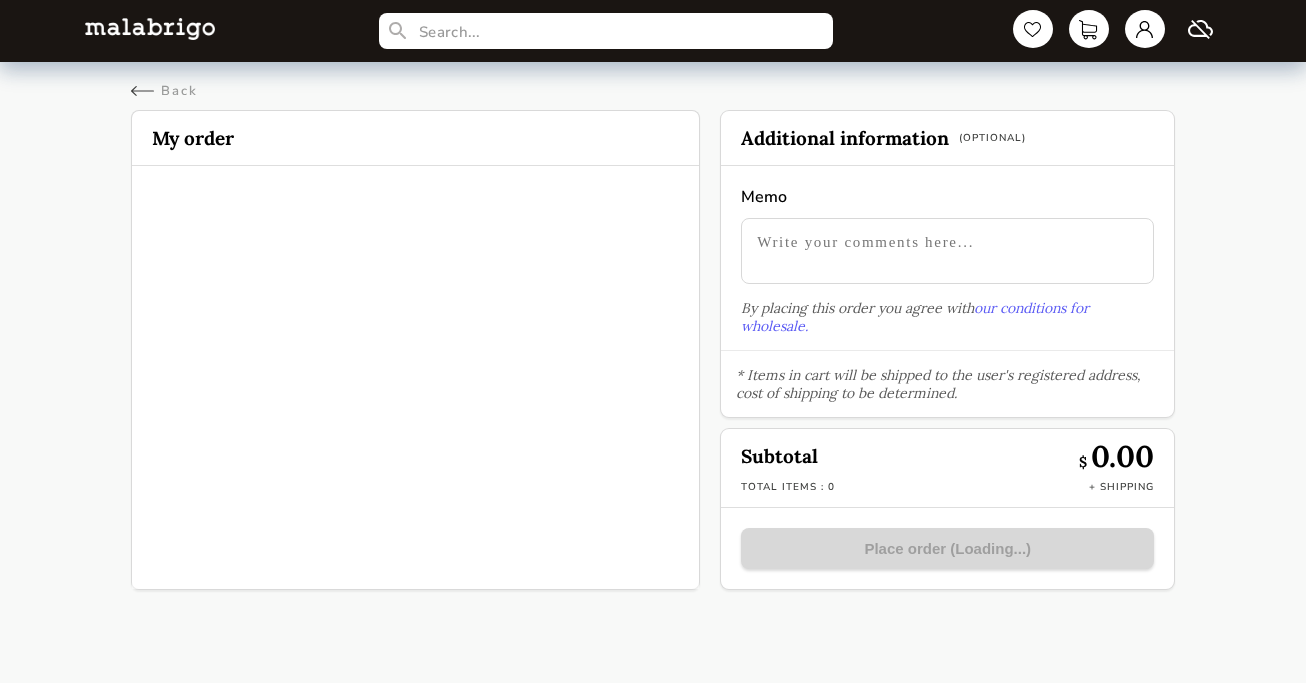 click on "(Optional)" at bounding box center [992, 138] 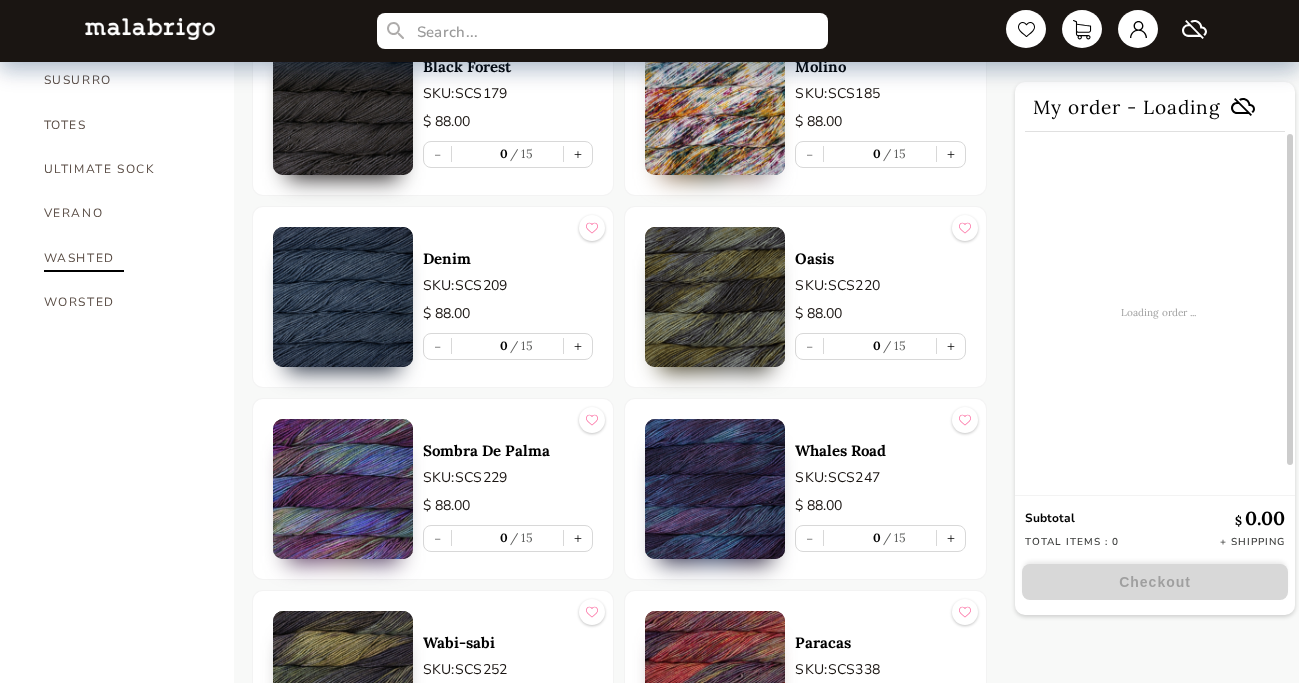 scroll, scrollTop: 1531, scrollLeft: 0, axis: vertical 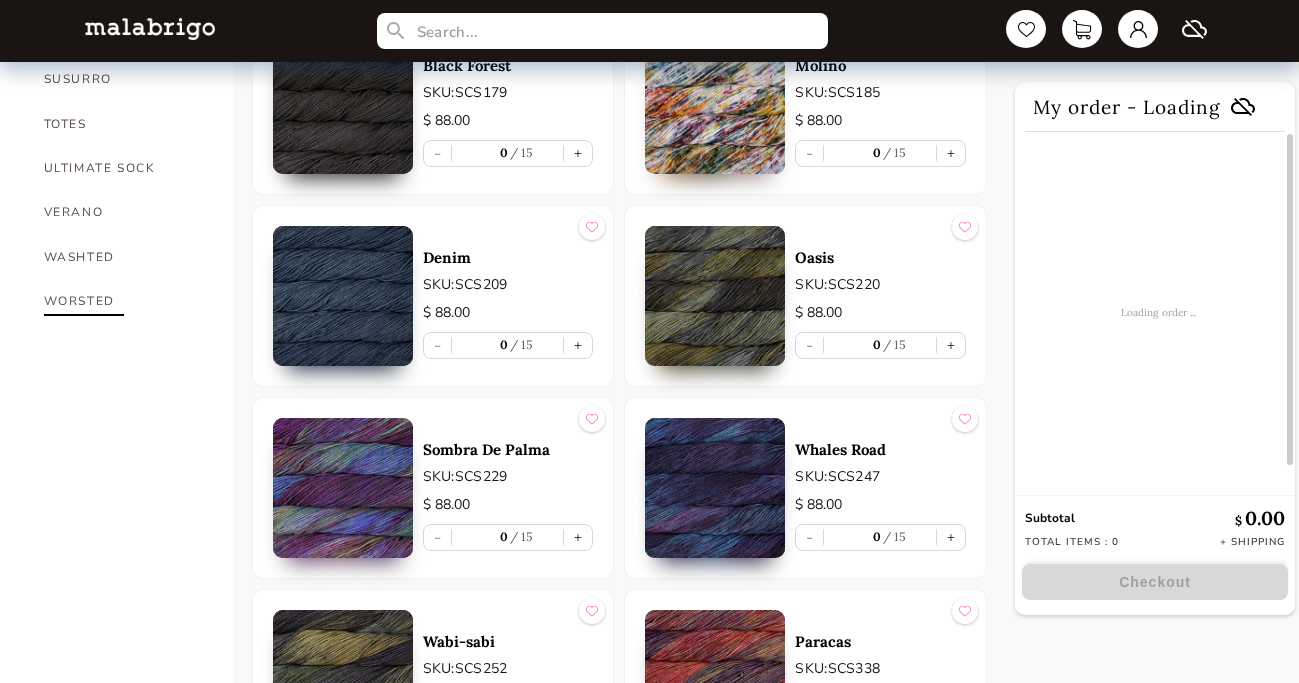 click on "WORSTED" at bounding box center (124, 301) 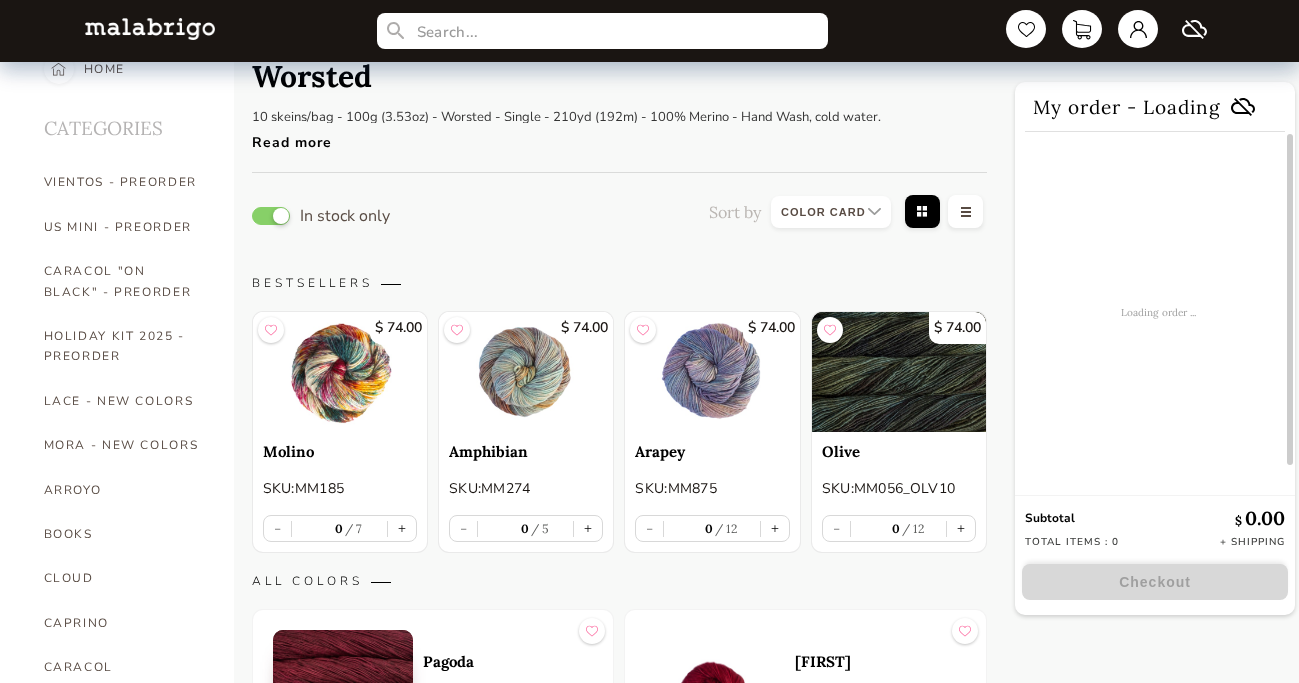 scroll, scrollTop: 0, scrollLeft: 0, axis: both 